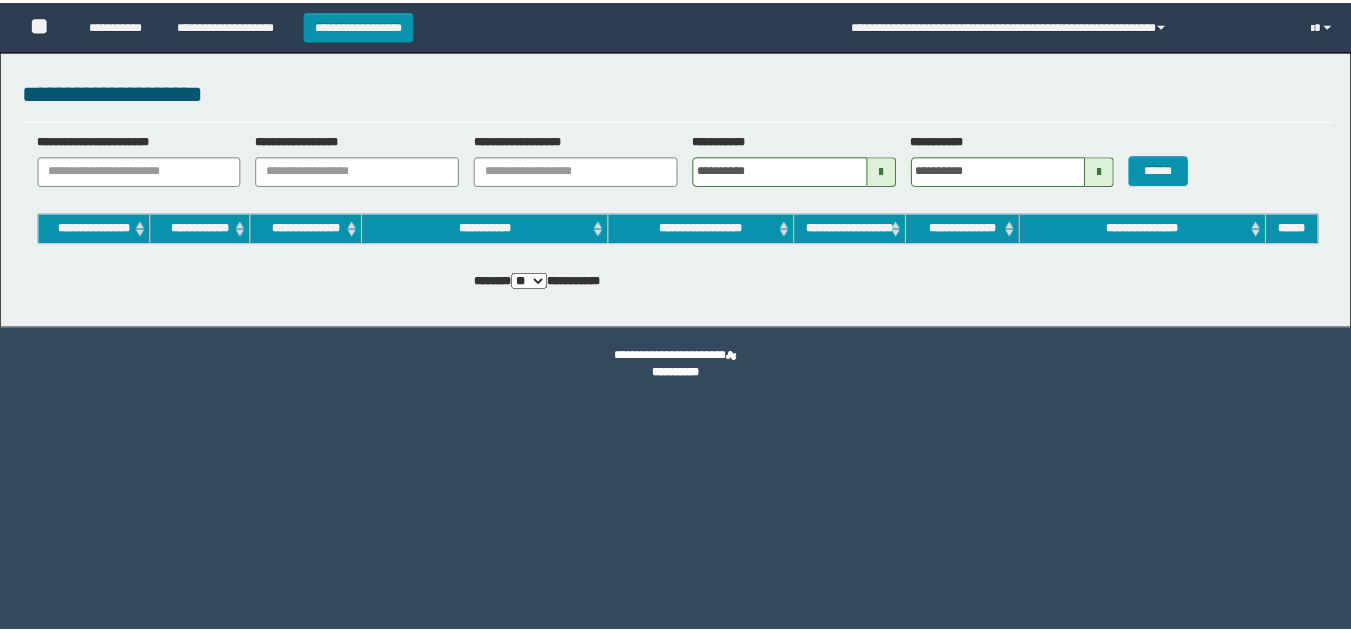 scroll, scrollTop: 0, scrollLeft: 0, axis: both 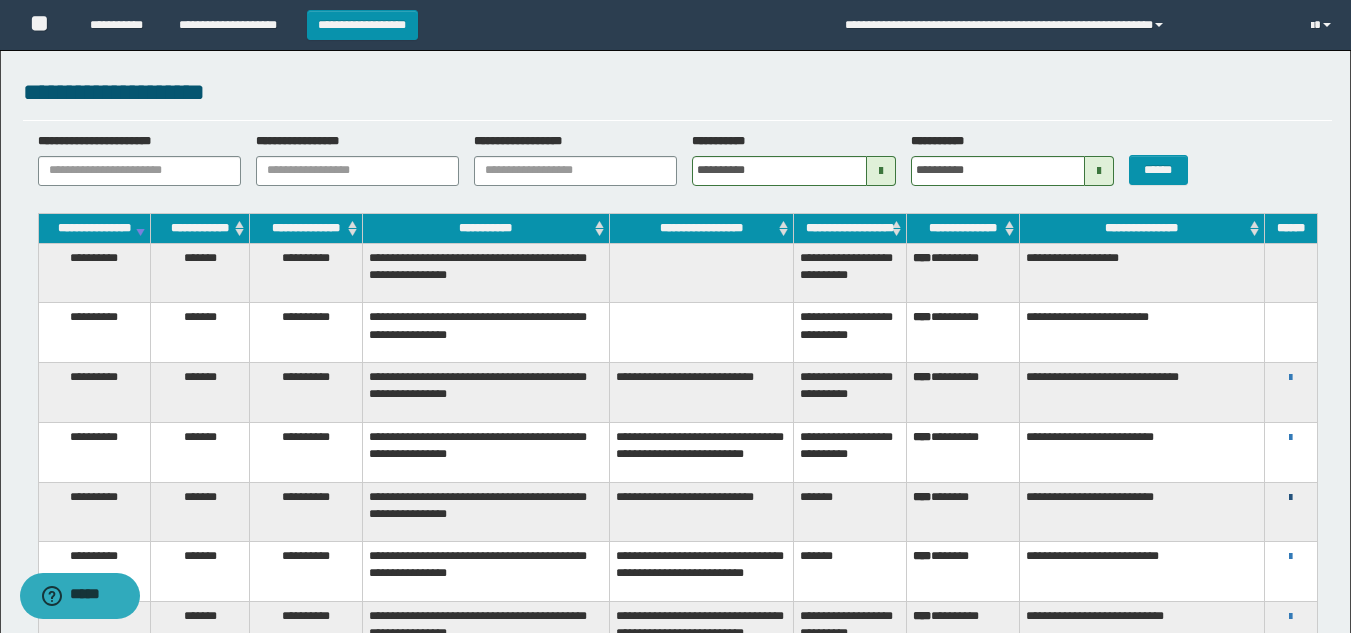 click at bounding box center [1290, 498] 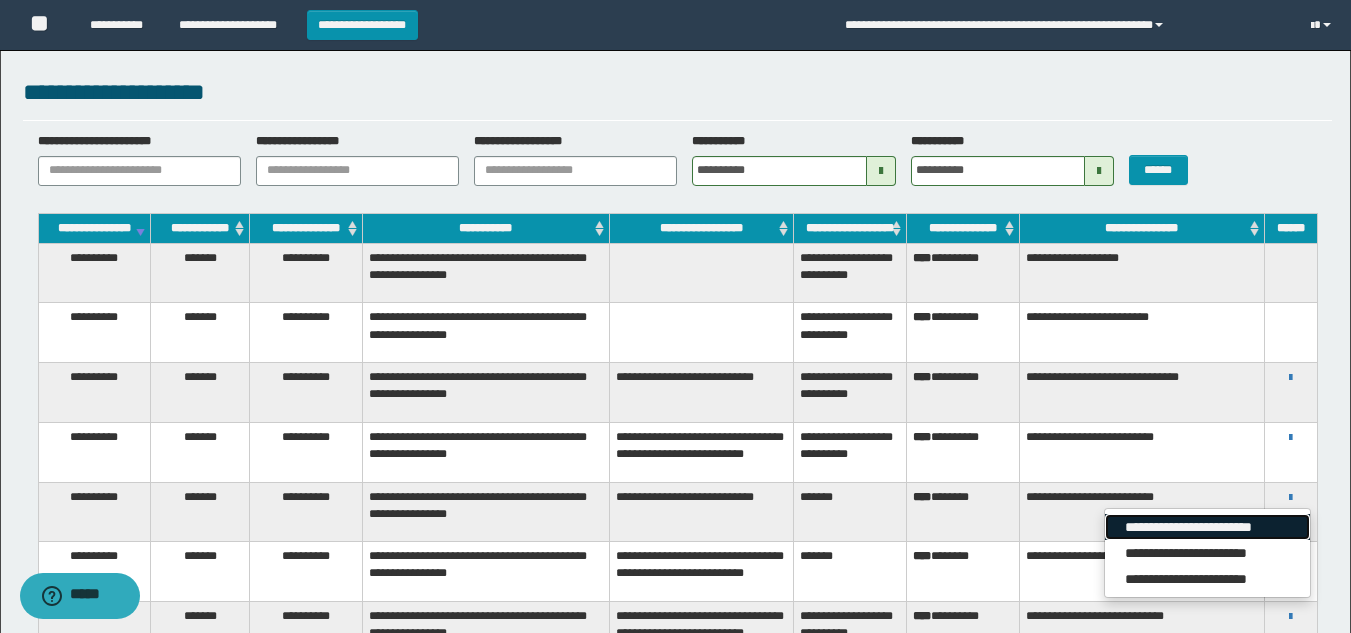 click on "**********" at bounding box center (1207, 527) 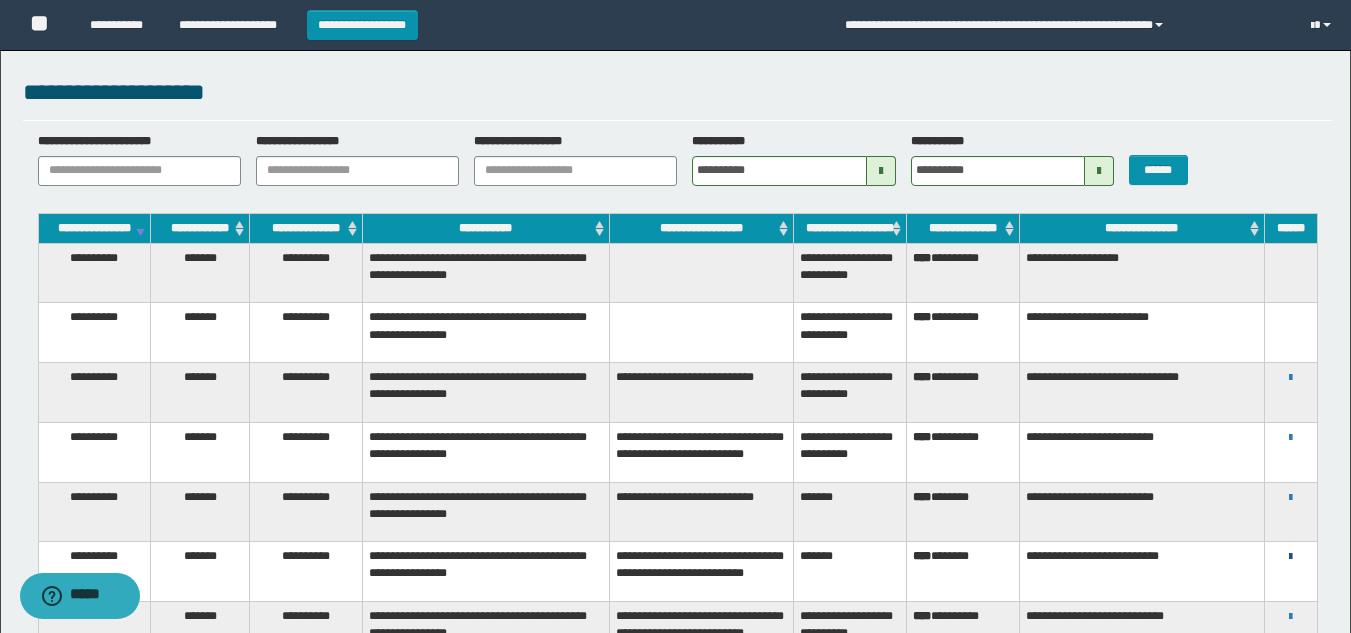click at bounding box center (1290, 557) 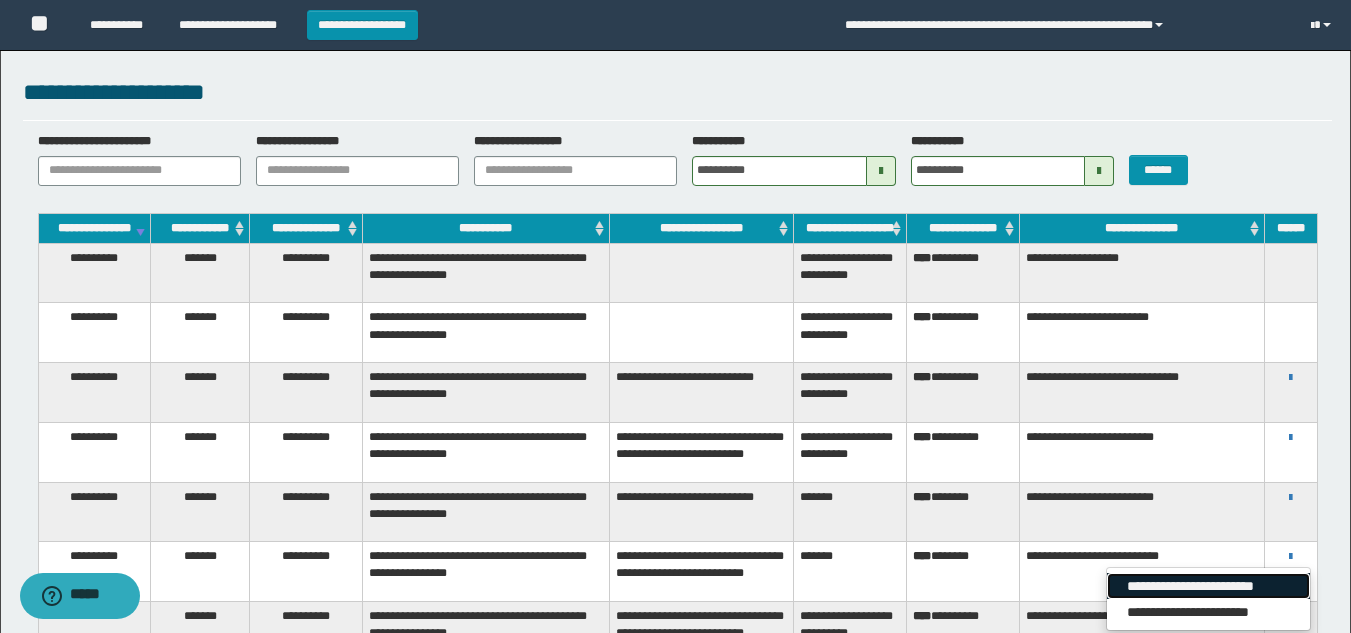 click on "**********" at bounding box center (1208, 586) 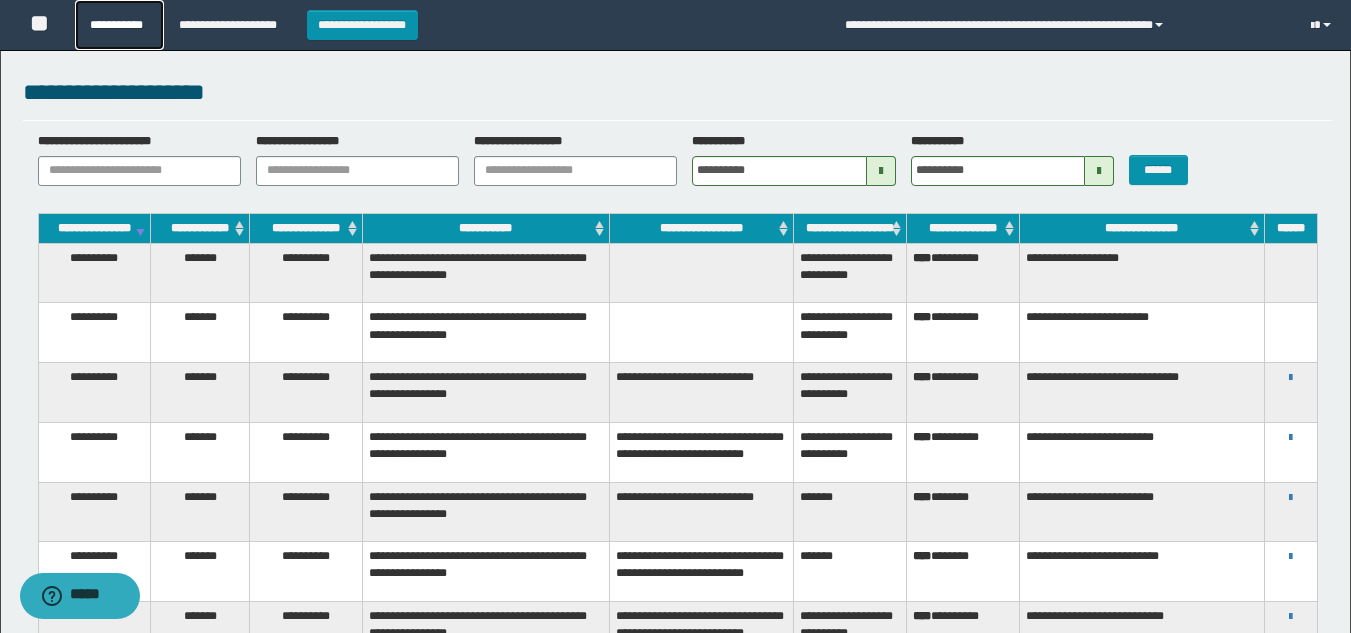 click on "**********" at bounding box center [119, 25] 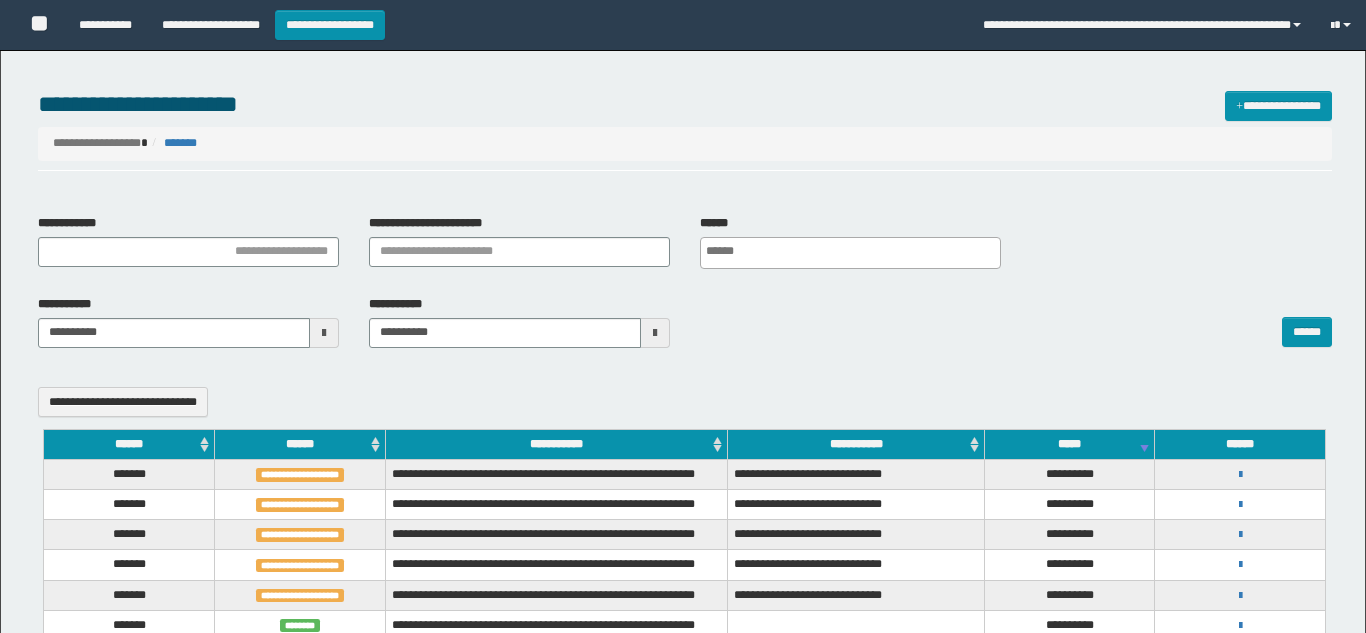select 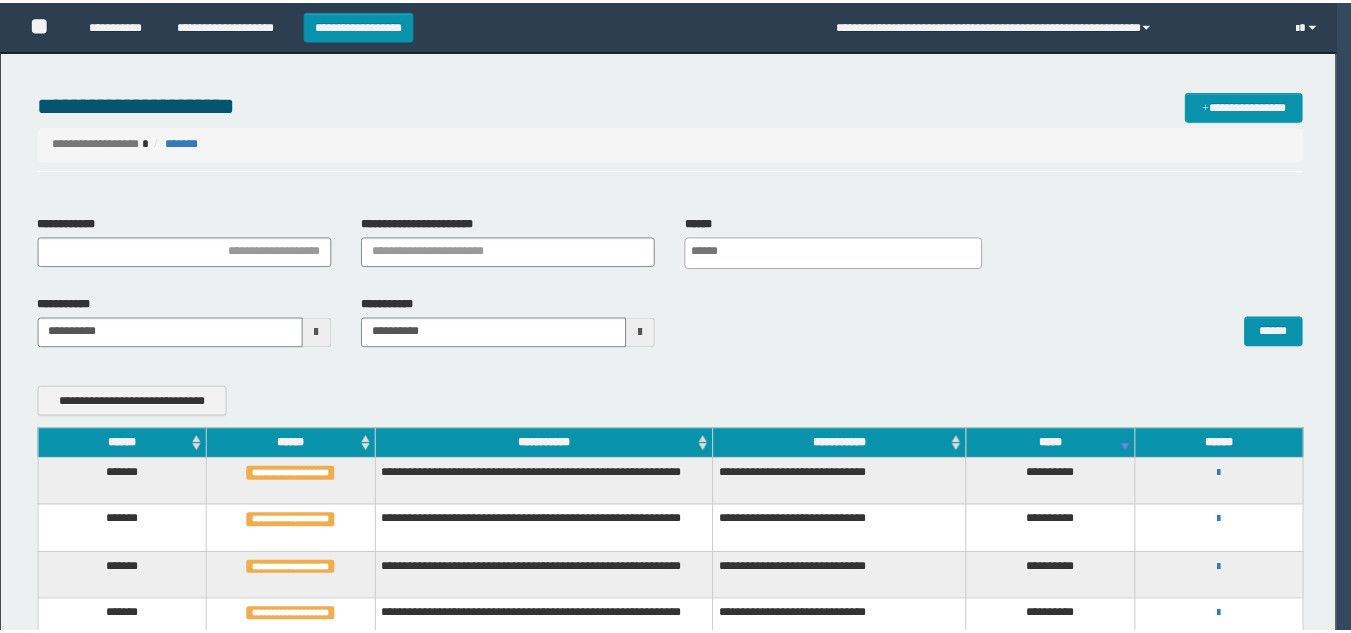 scroll, scrollTop: 0, scrollLeft: 0, axis: both 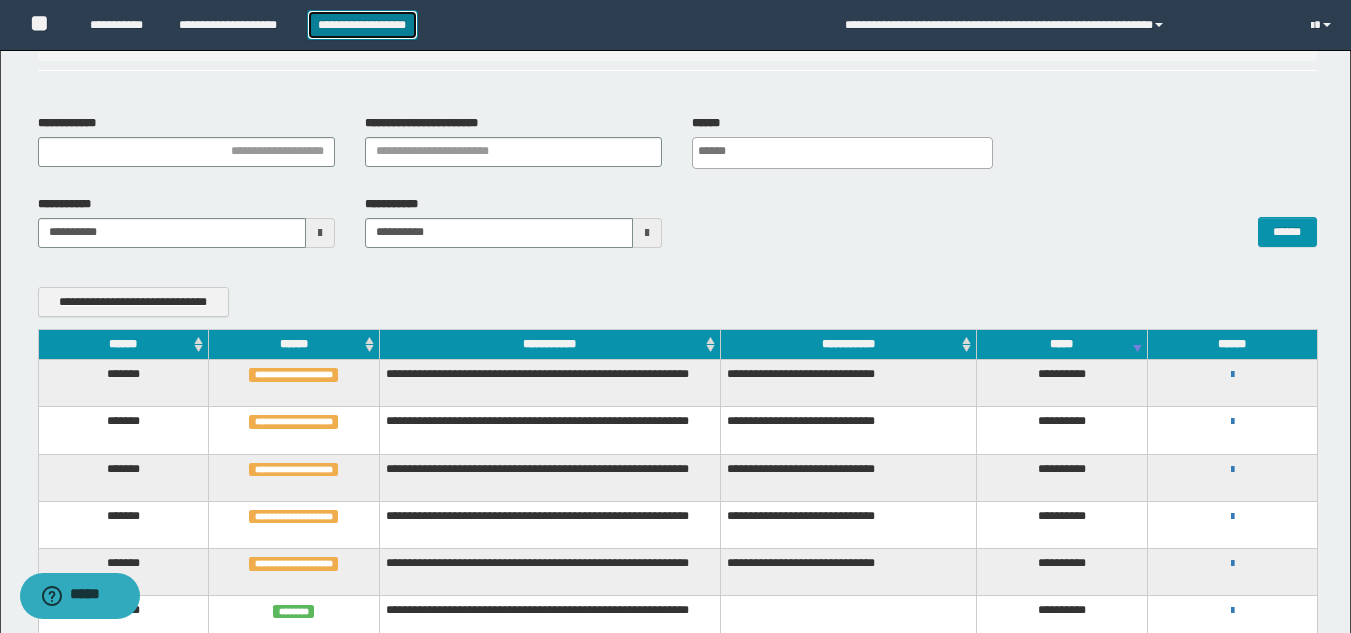 click on "**********" at bounding box center (362, 25) 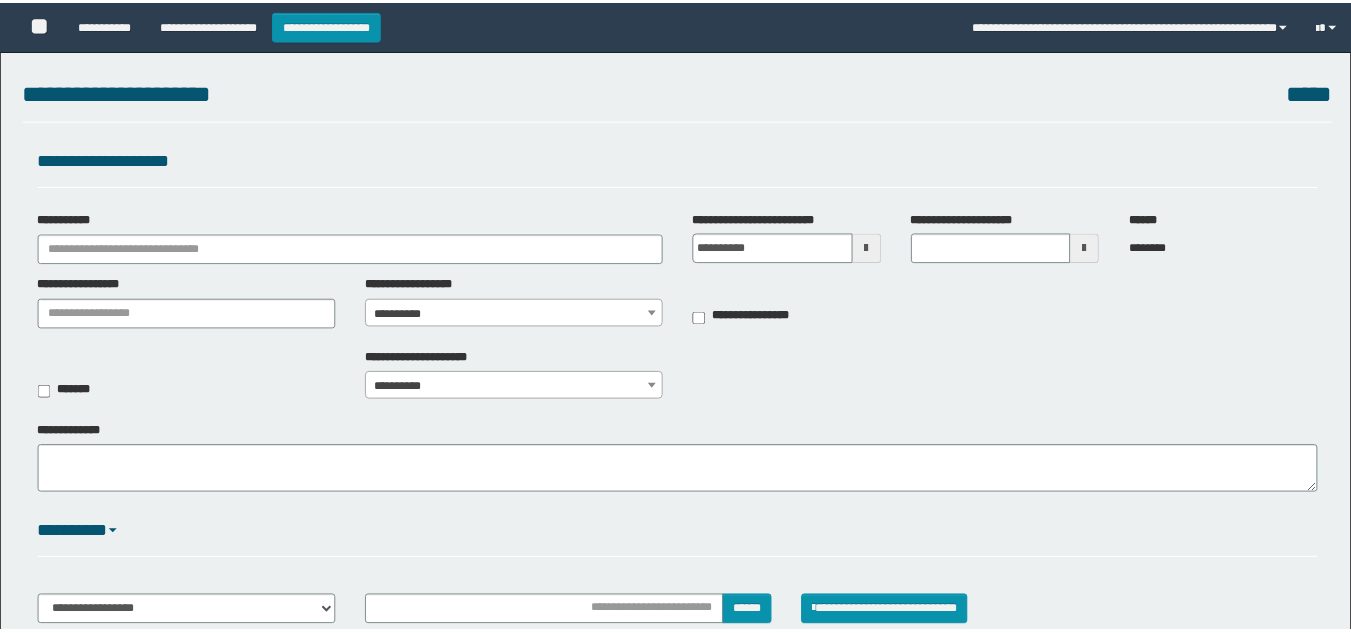 scroll, scrollTop: 0, scrollLeft: 0, axis: both 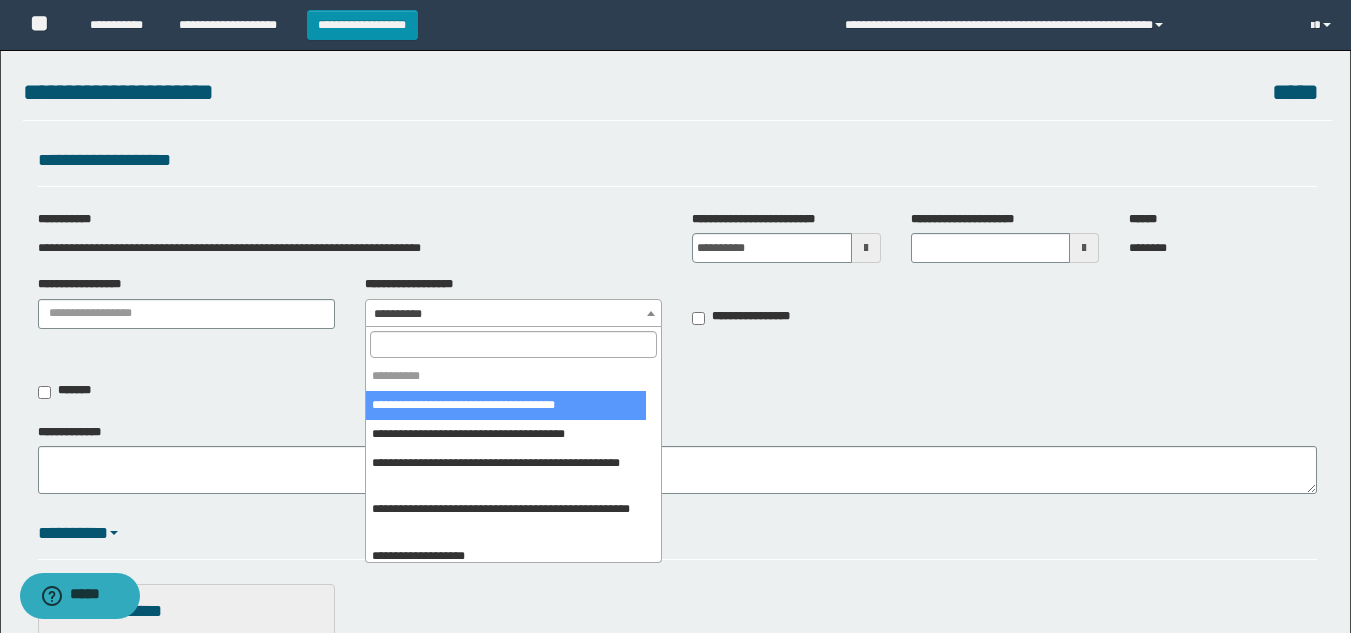 click on "**********" at bounding box center [513, 314] 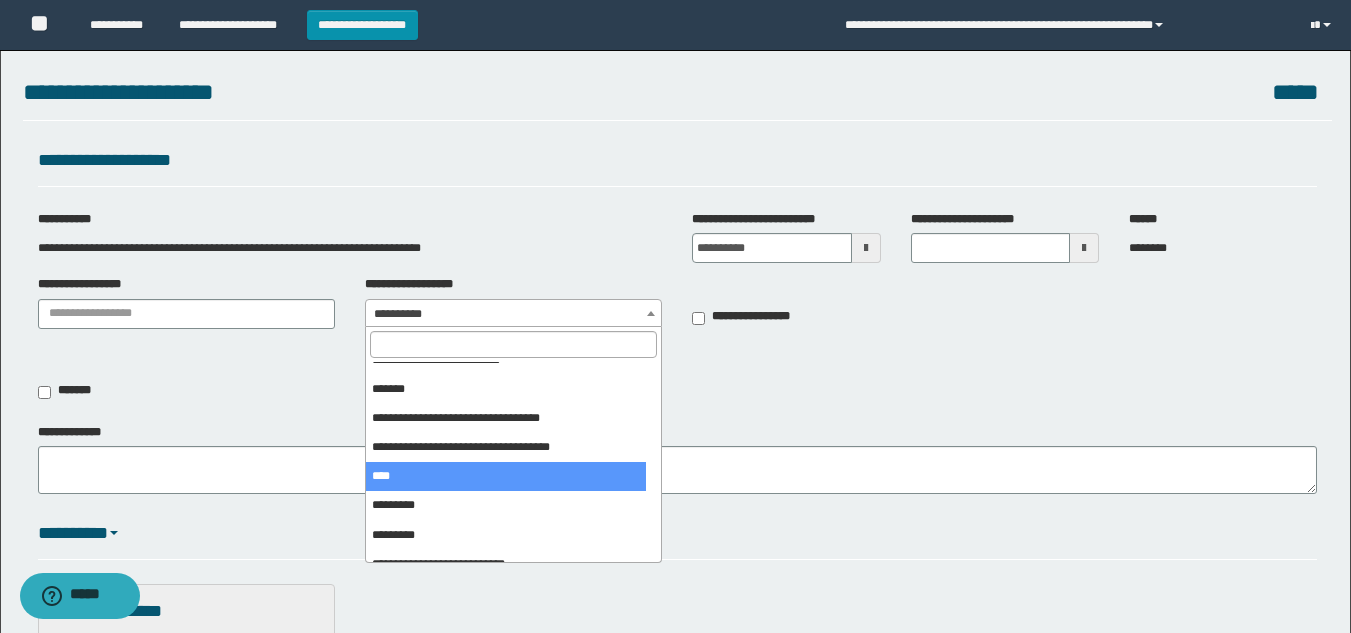 scroll, scrollTop: 600, scrollLeft: 0, axis: vertical 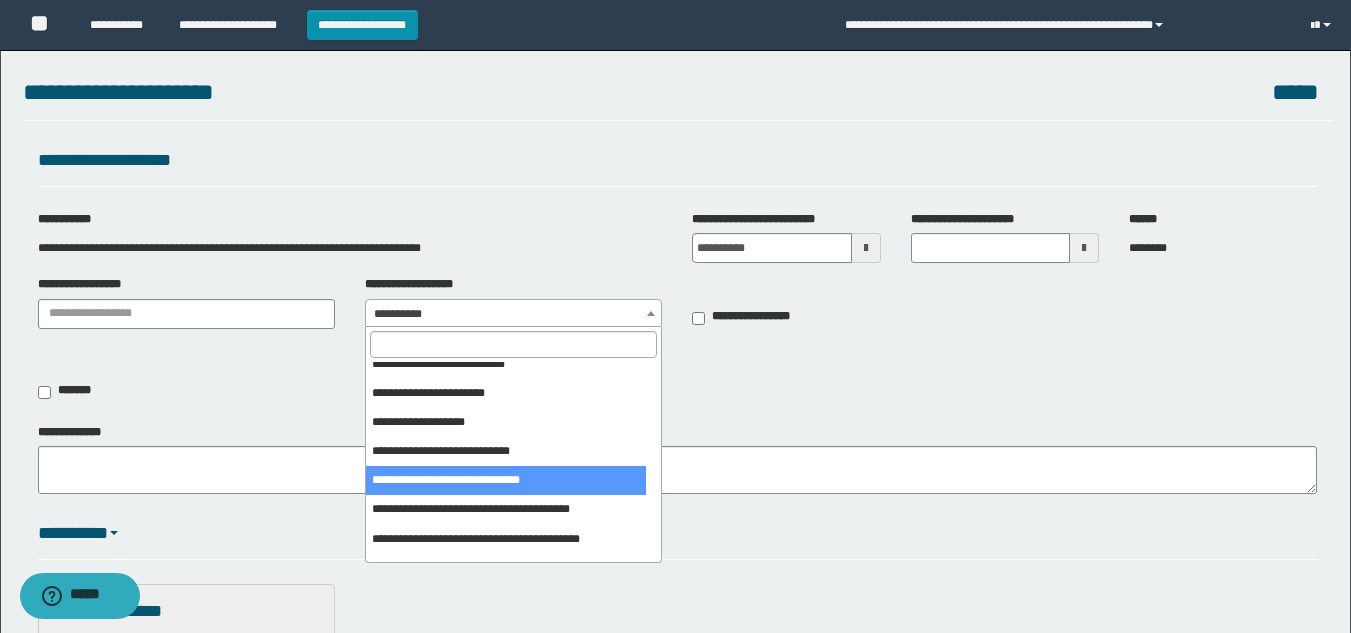 select on "***" 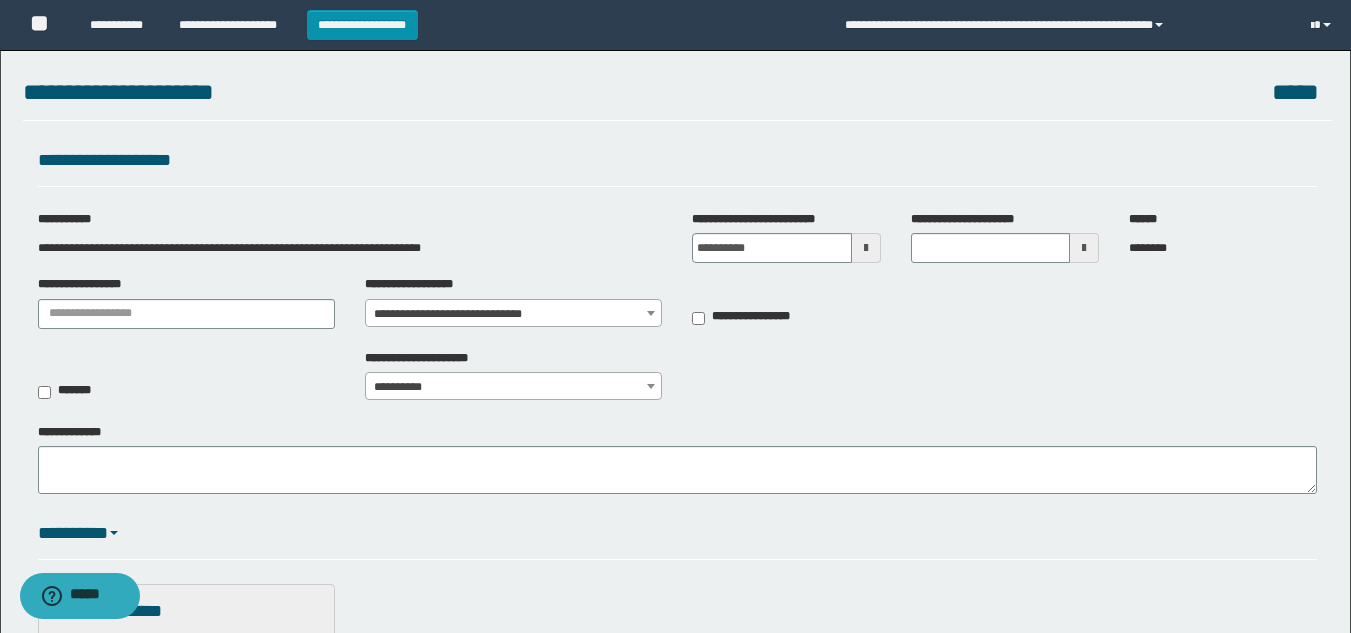 click at bounding box center (866, 248) 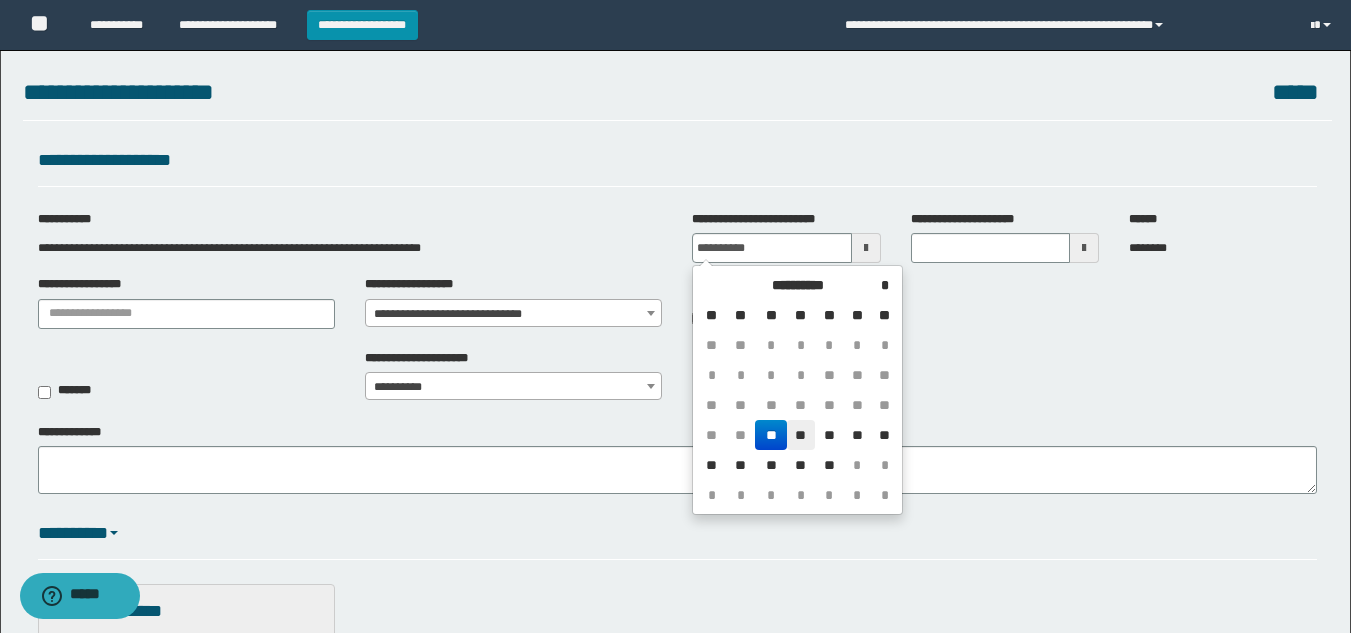 click on "**" at bounding box center (801, 435) 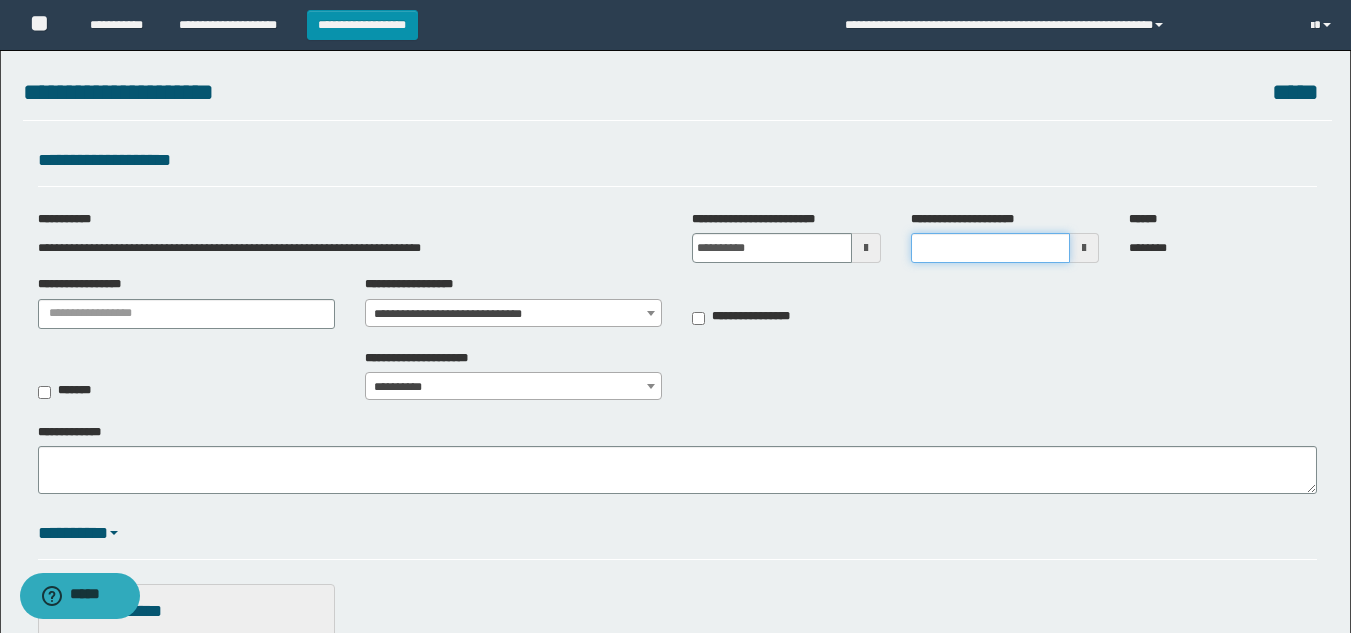 click on "**********" at bounding box center (990, 248) 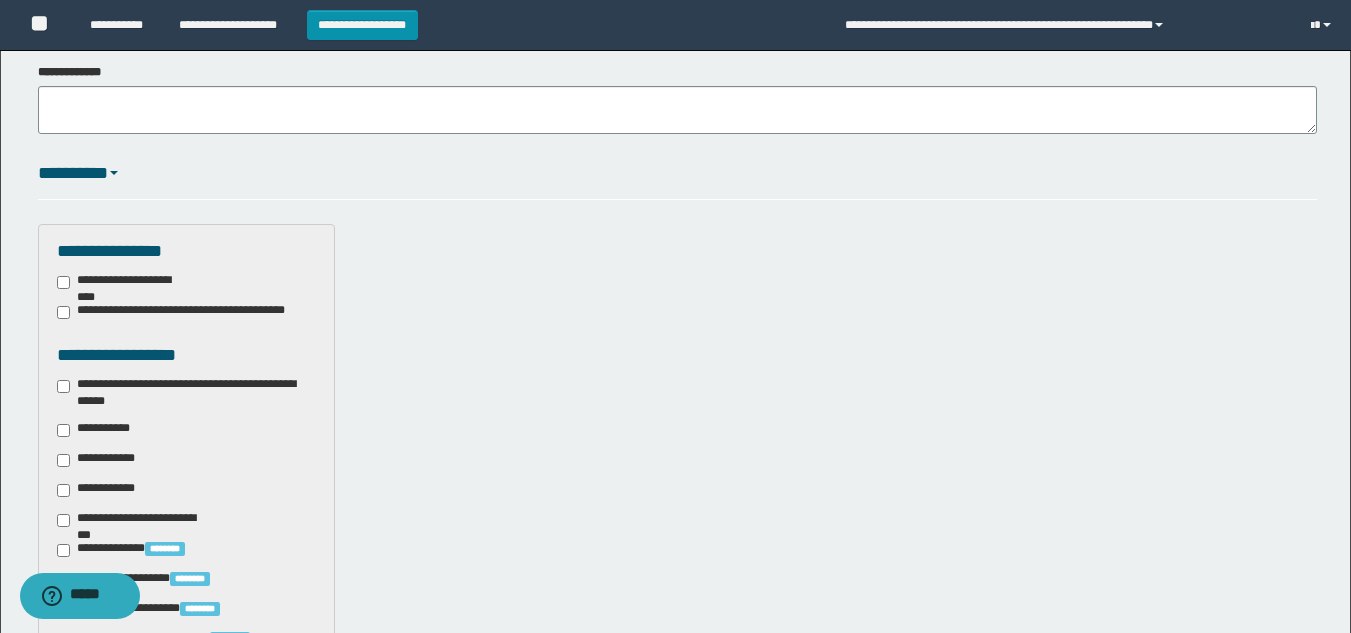scroll, scrollTop: 500, scrollLeft: 0, axis: vertical 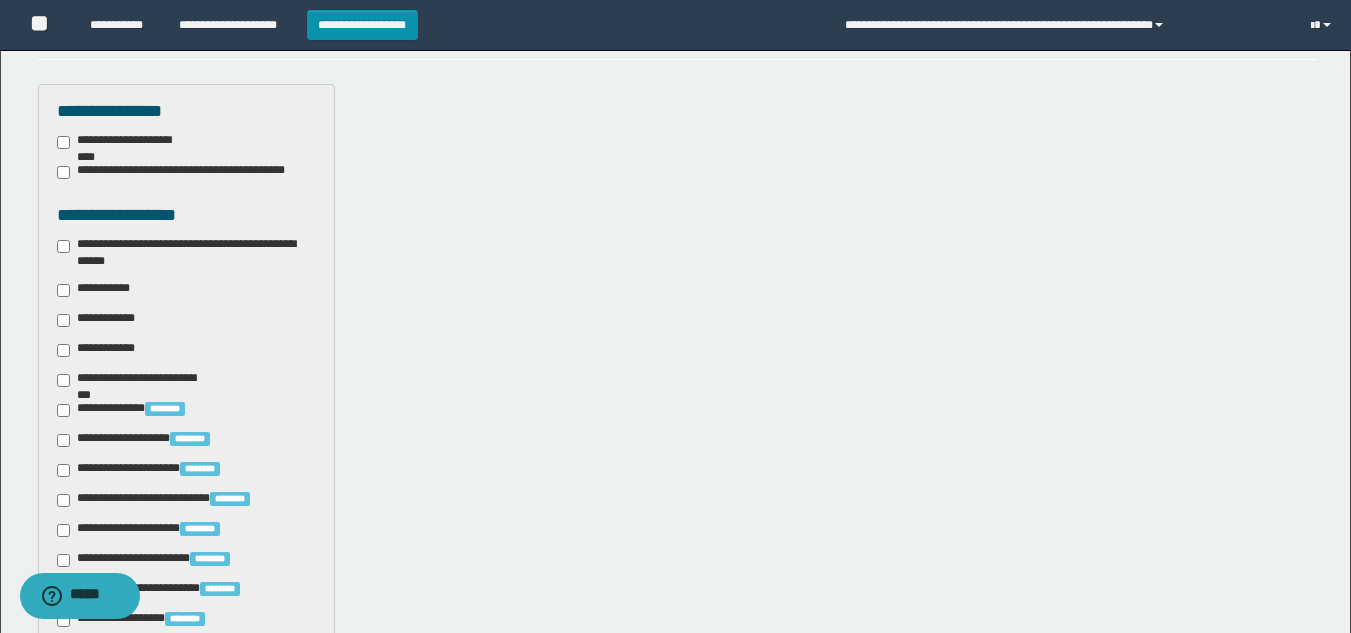 click on "**********" at bounding box center (186, 253) 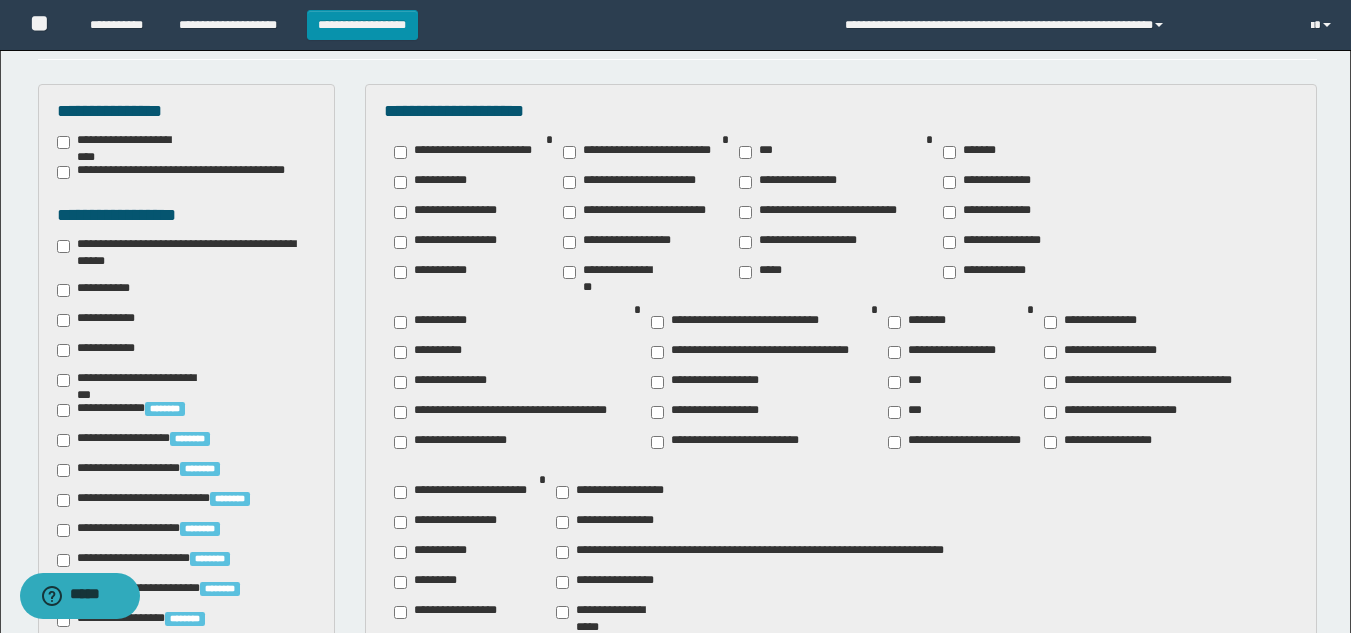 click on "**********" at bounding box center [993, 242] 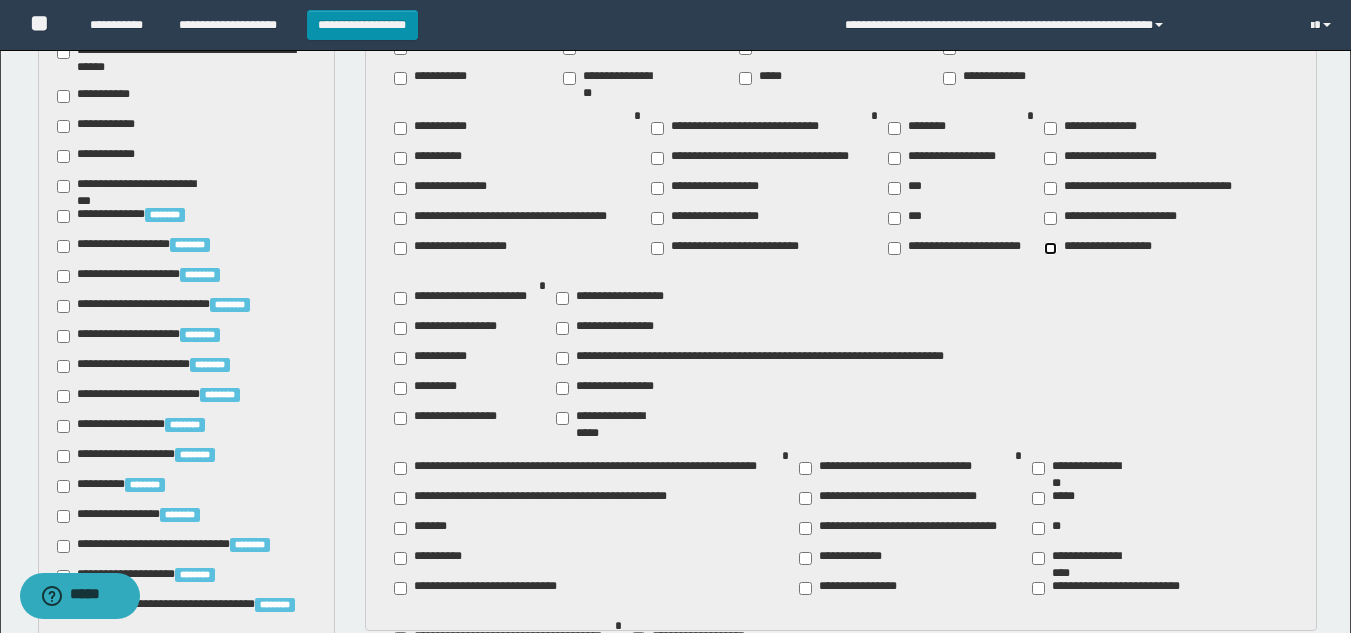 scroll, scrollTop: 700, scrollLeft: 0, axis: vertical 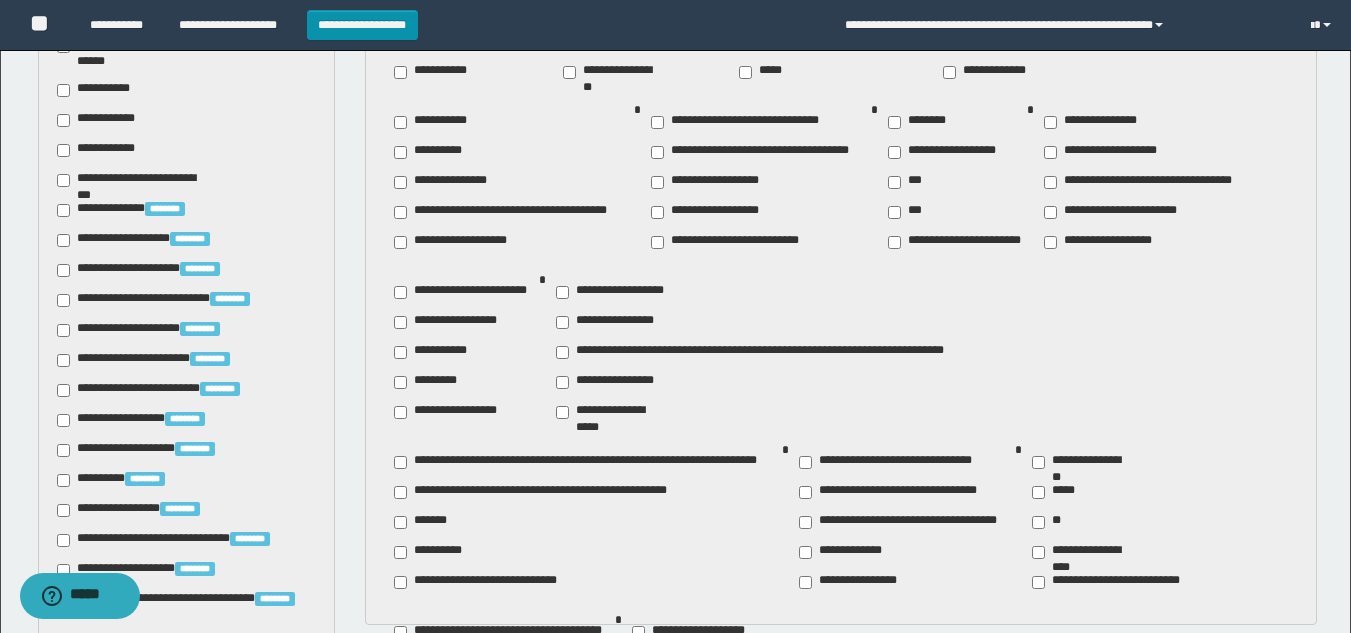 click on "**********" at bounding box center [436, 662] 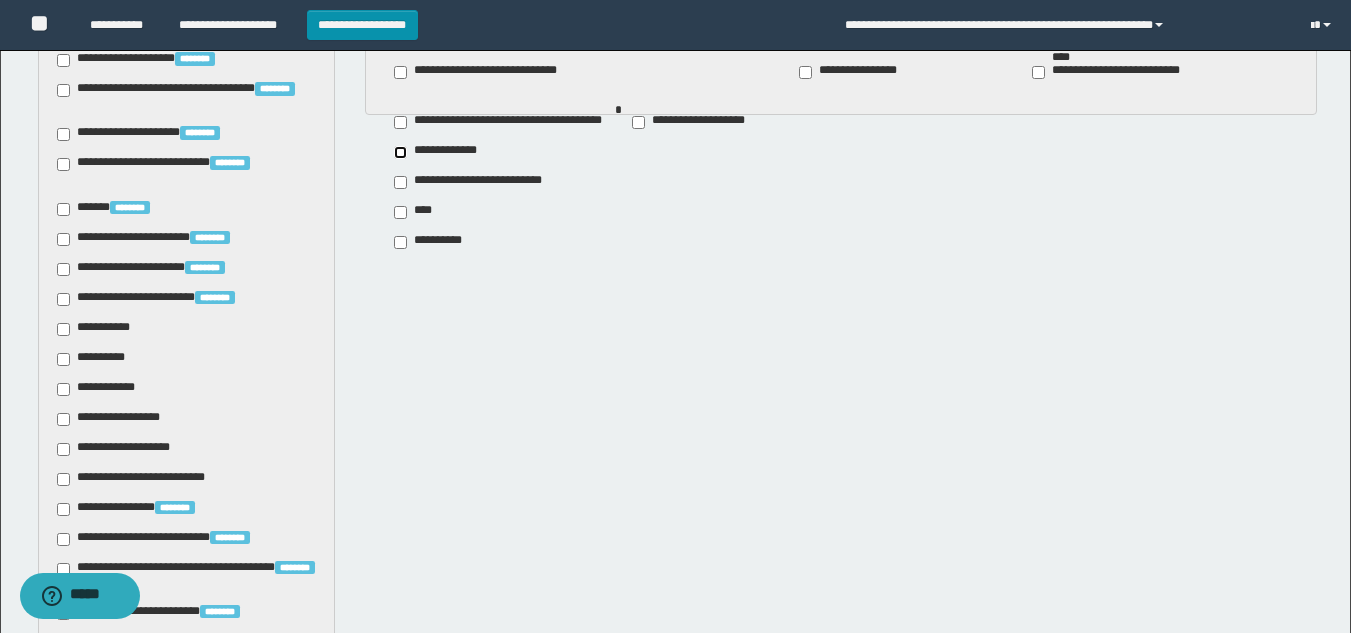 scroll, scrollTop: 1300, scrollLeft: 0, axis: vertical 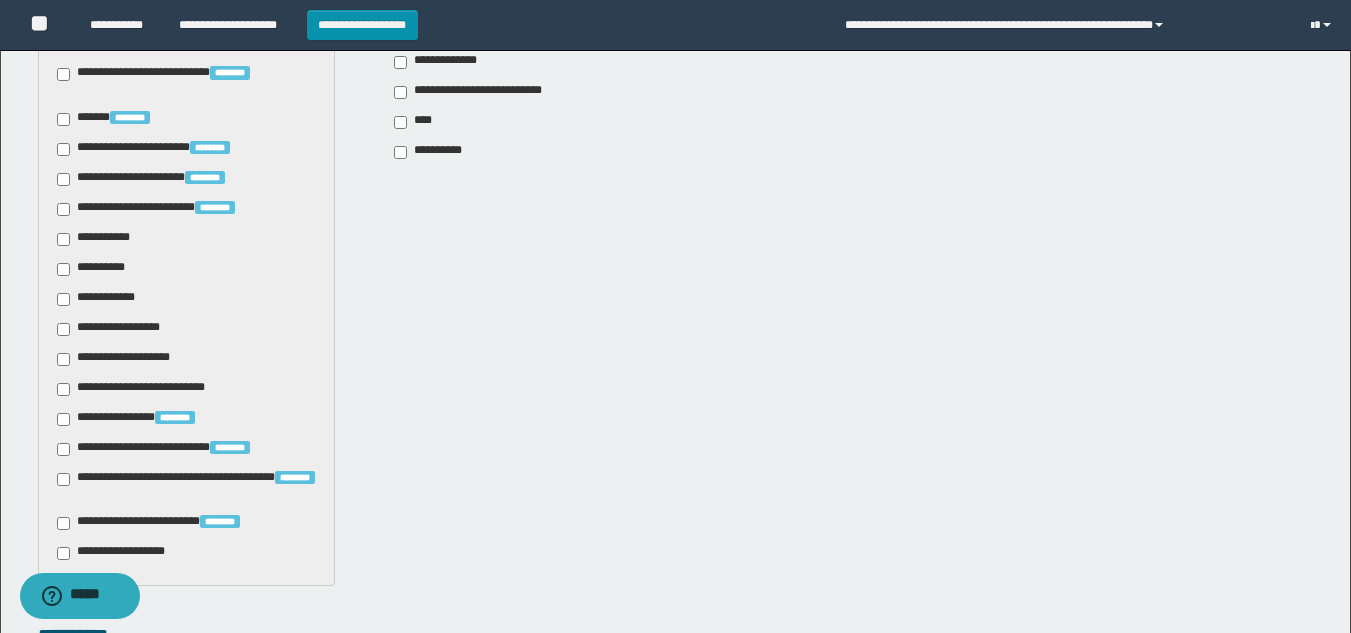 click on "**********" at bounding box center [97, 239] 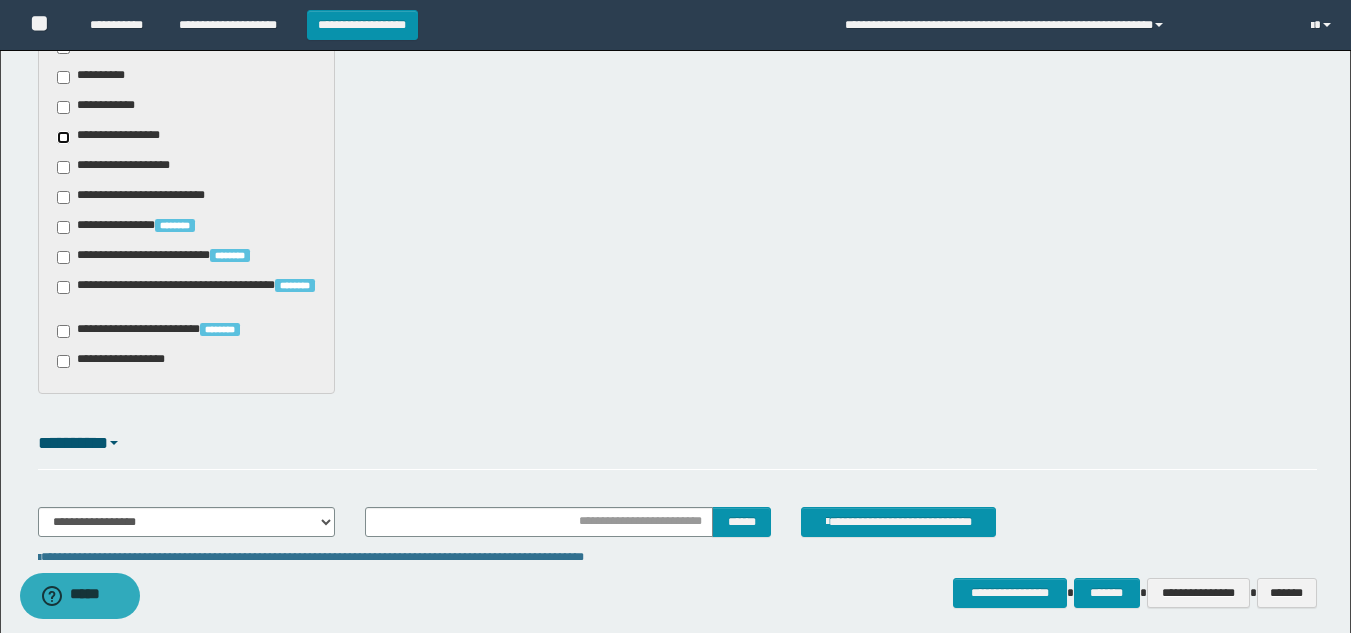 scroll, scrollTop: 1500, scrollLeft: 0, axis: vertical 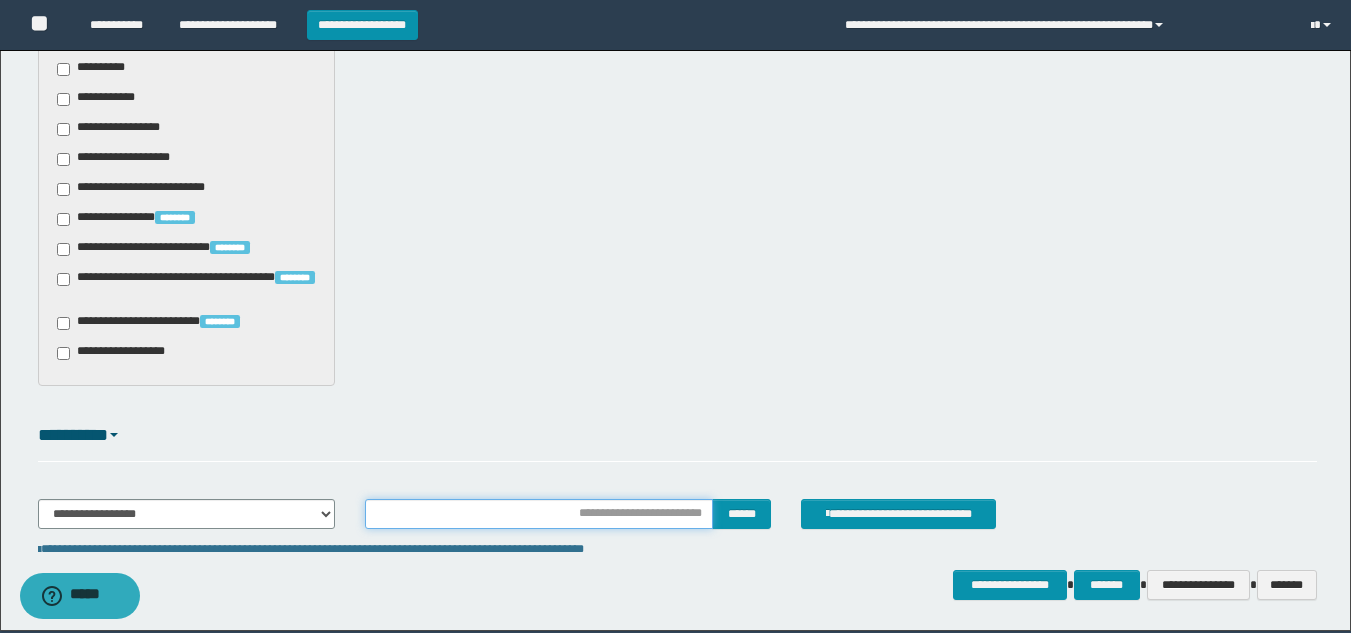 click at bounding box center (539, 514) 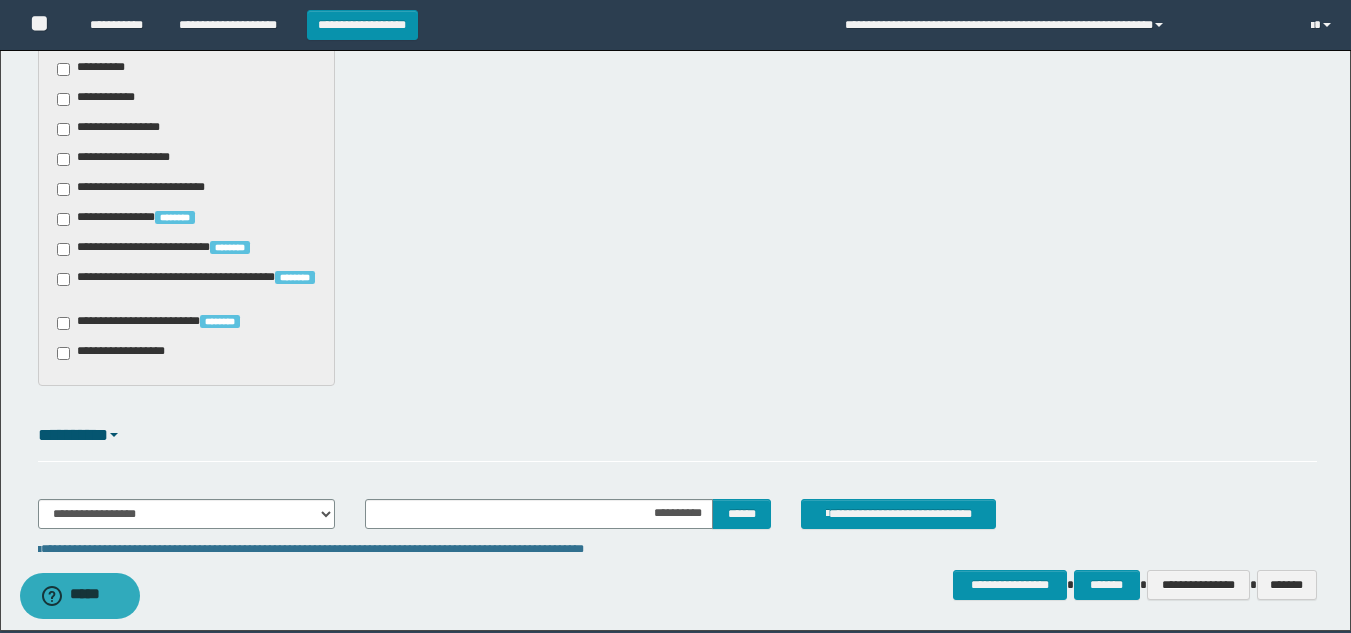 click on "**********" at bounding box center [568, 514] 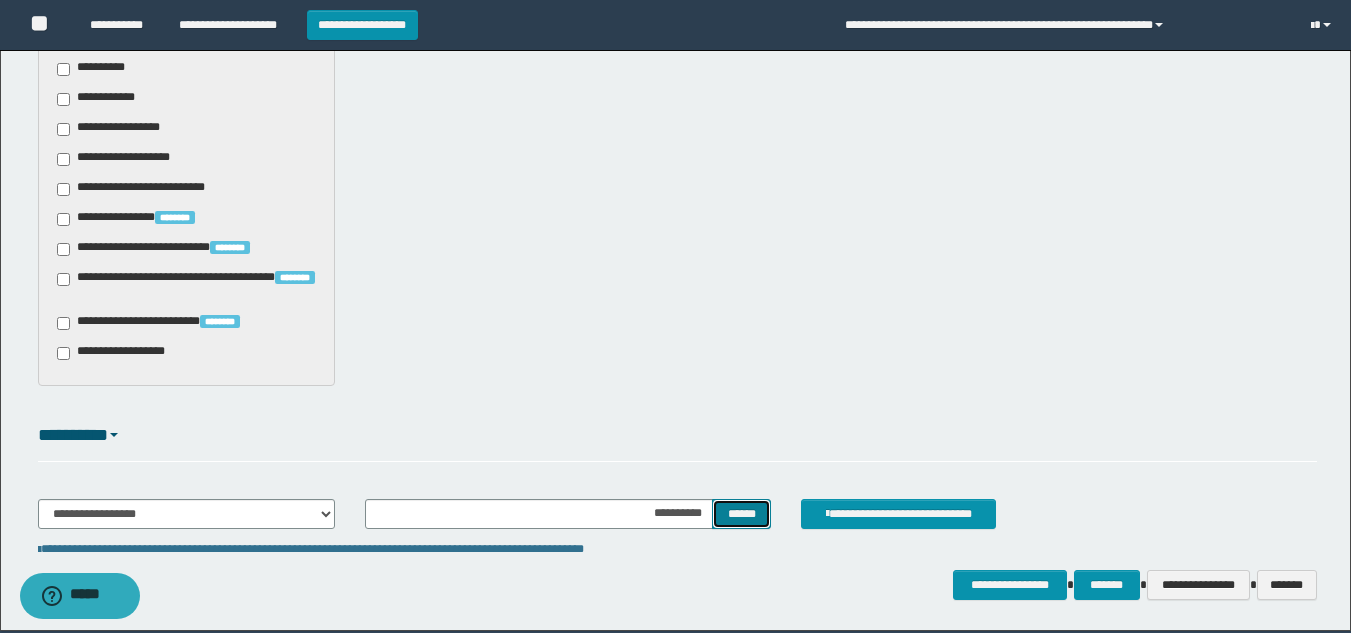 click on "******" at bounding box center [741, 514] 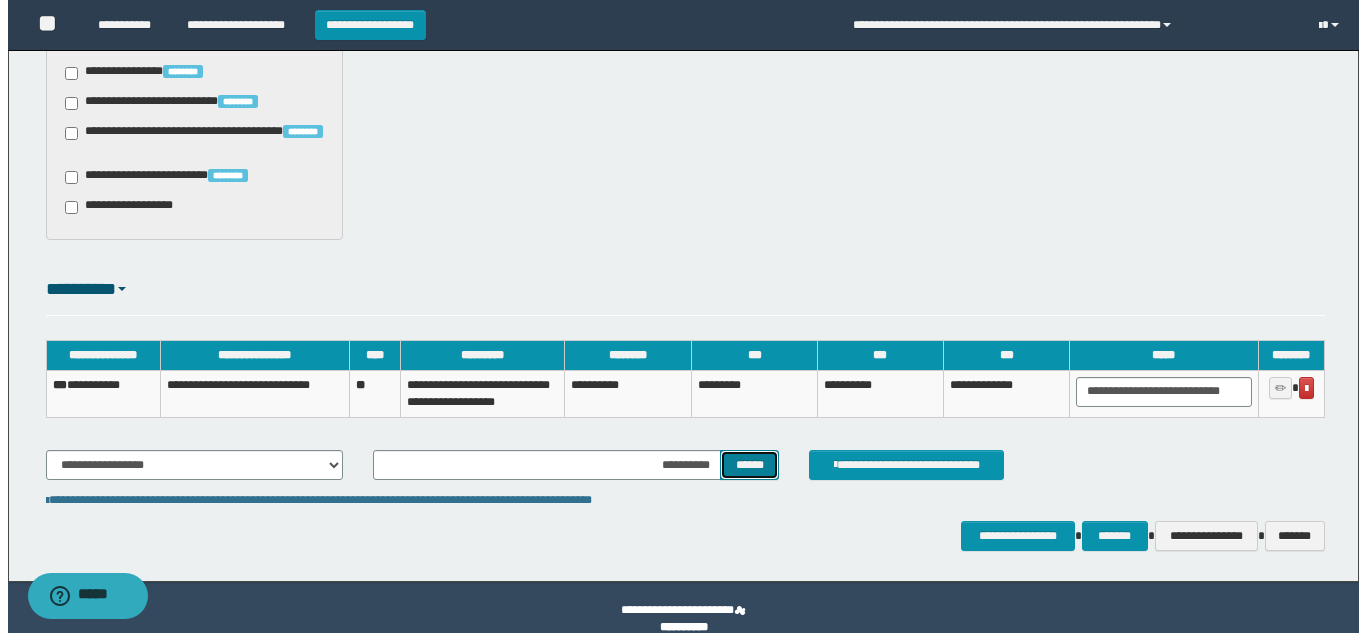scroll, scrollTop: 1670, scrollLeft: 0, axis: vertical 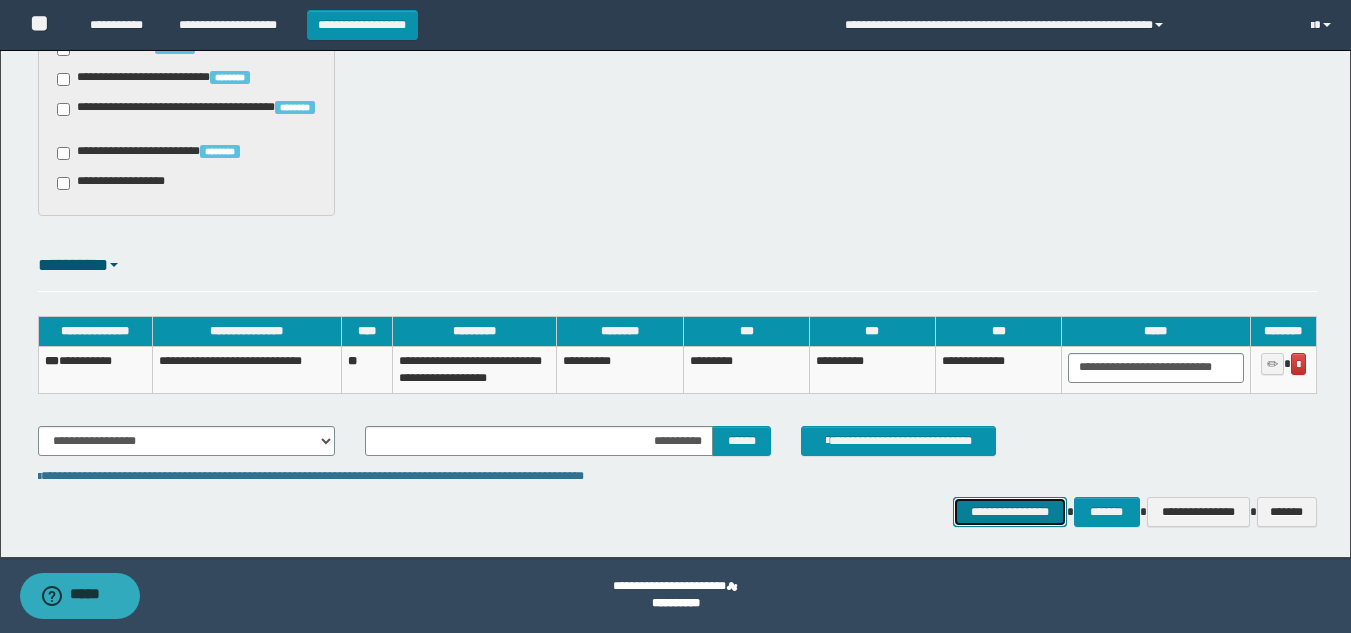 click on "**********" at bounding box center [1009, 512] 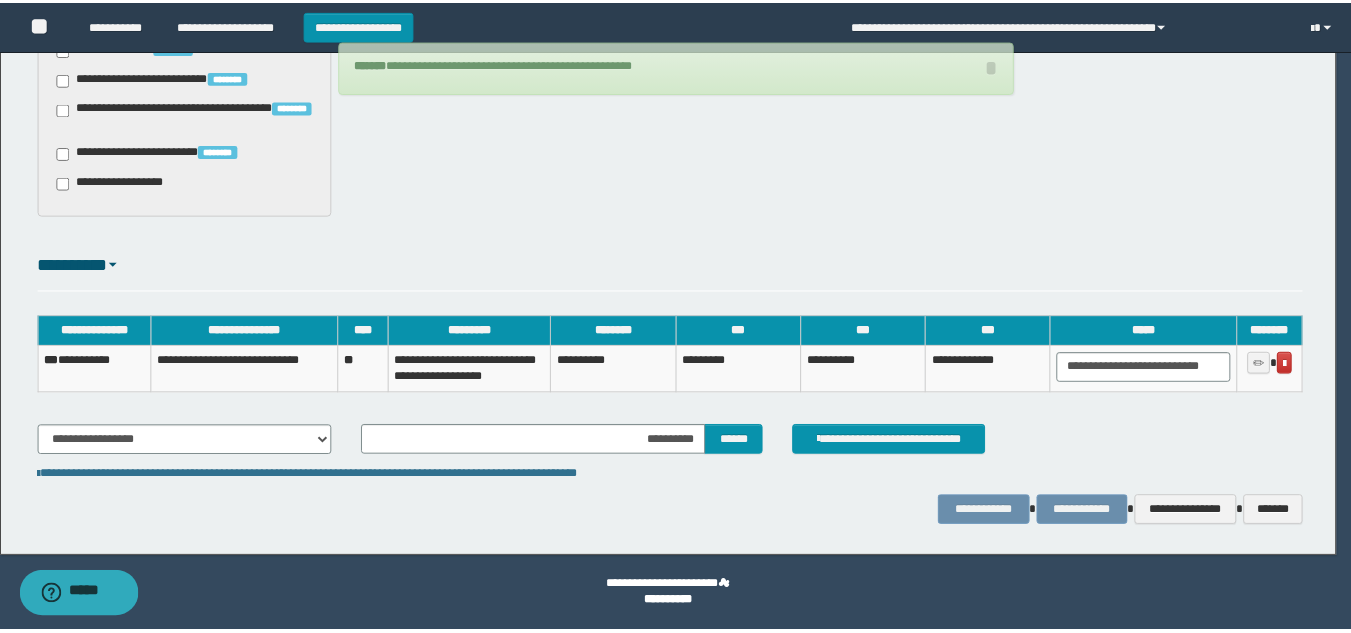 scroll, scrollTop: 1656, scrollLeft: 0, axis: vertical 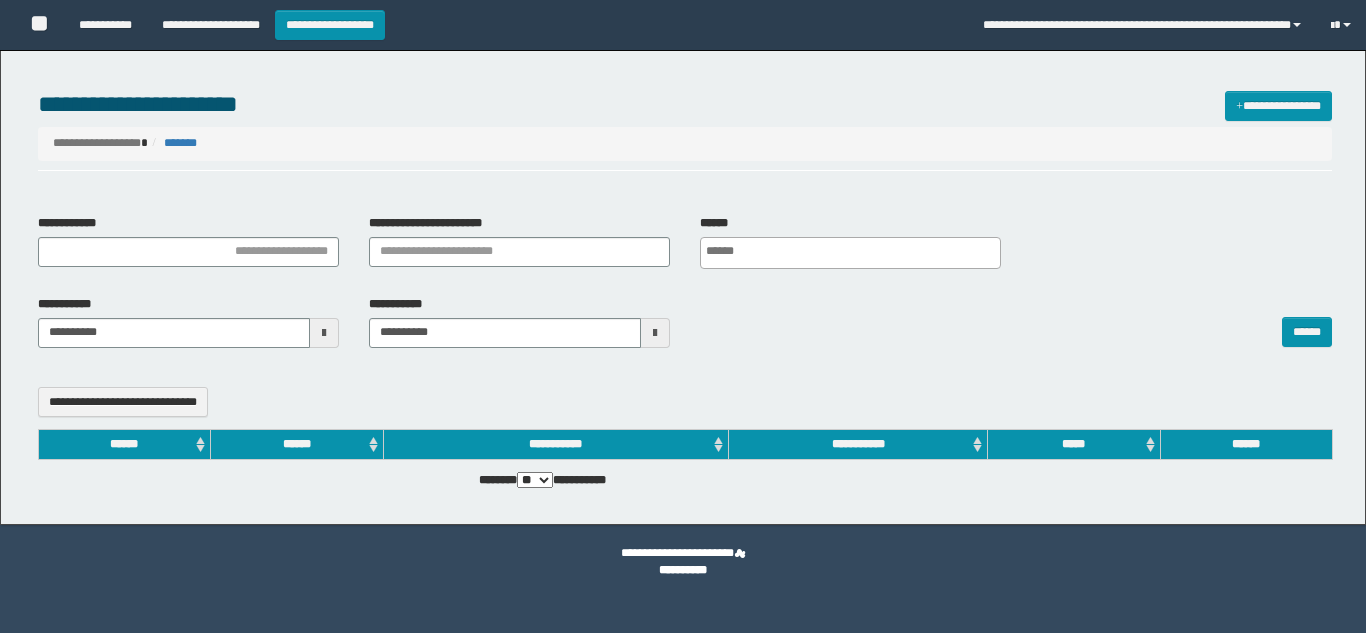 select 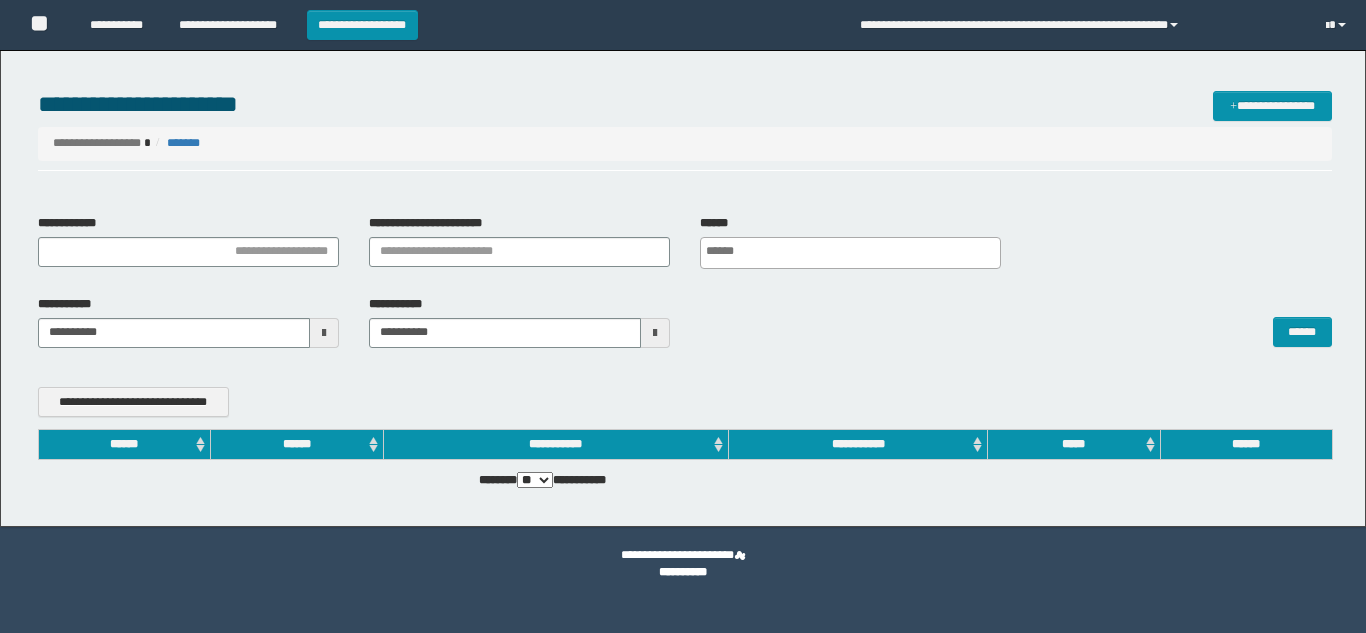 scroll, scrollTop: 0, scrollLeft: 0, axis: both 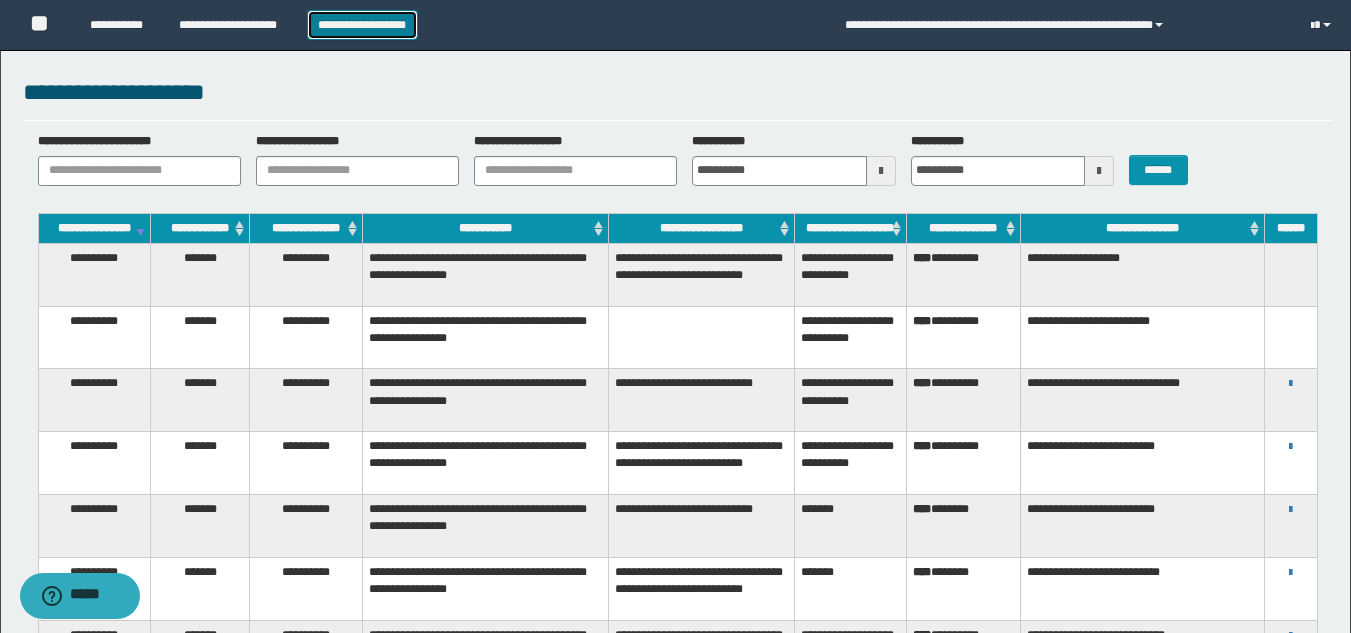 click on "**********" at bounding box center (362, 25) 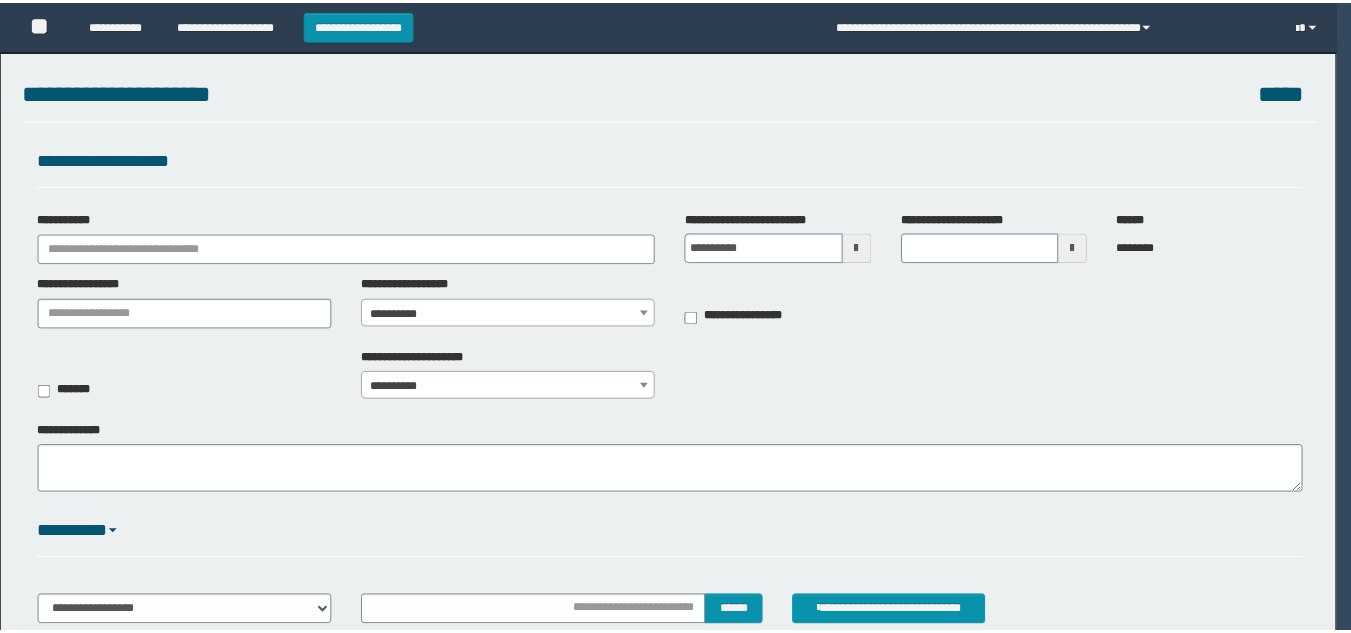 scroll, scrollTop: 0, scrollLeft: 0, axis: both 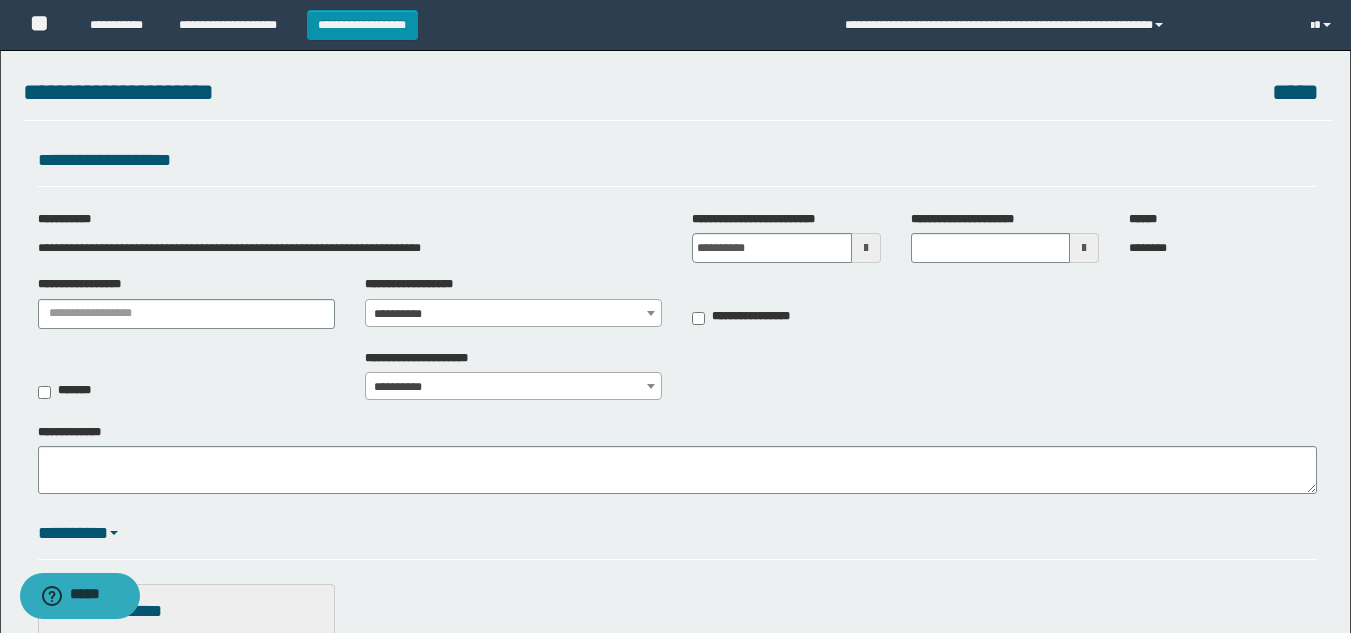 drag, startPoint x: 420, startPoint y: 317, endPoint x: 408, endPoint y: 315, distance: 12.165525 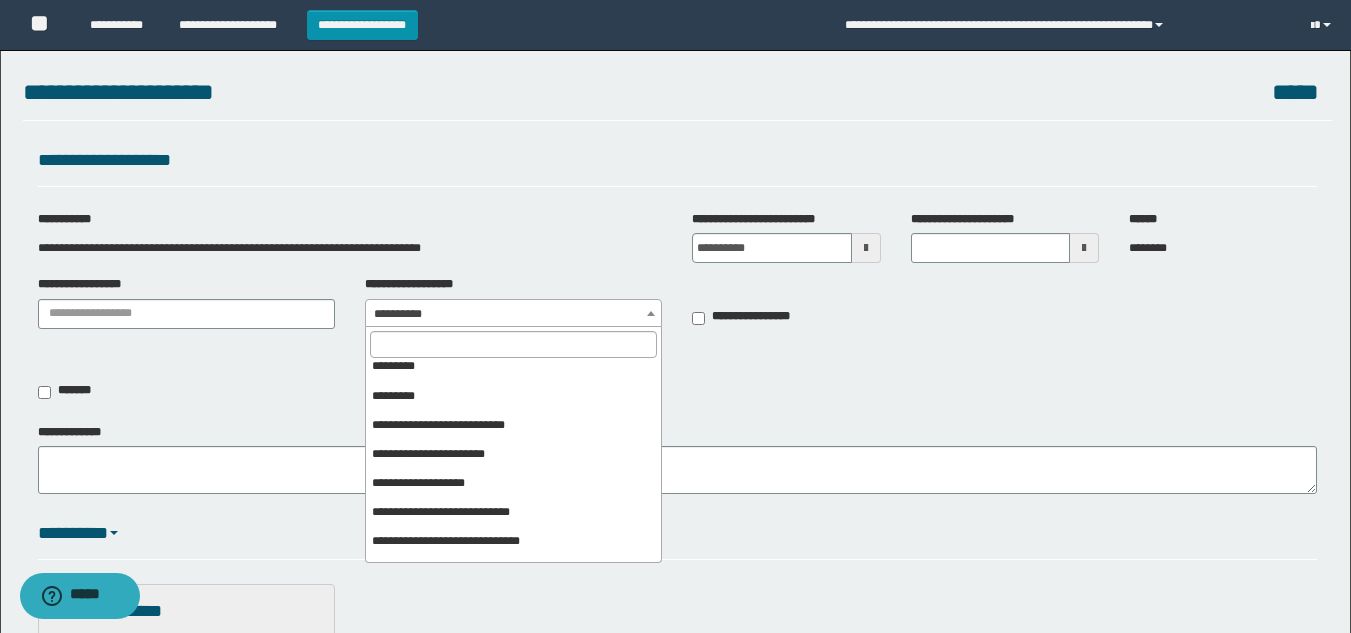 scroll, scrollTop: 600, scrollLeft: 0, axis: vertical 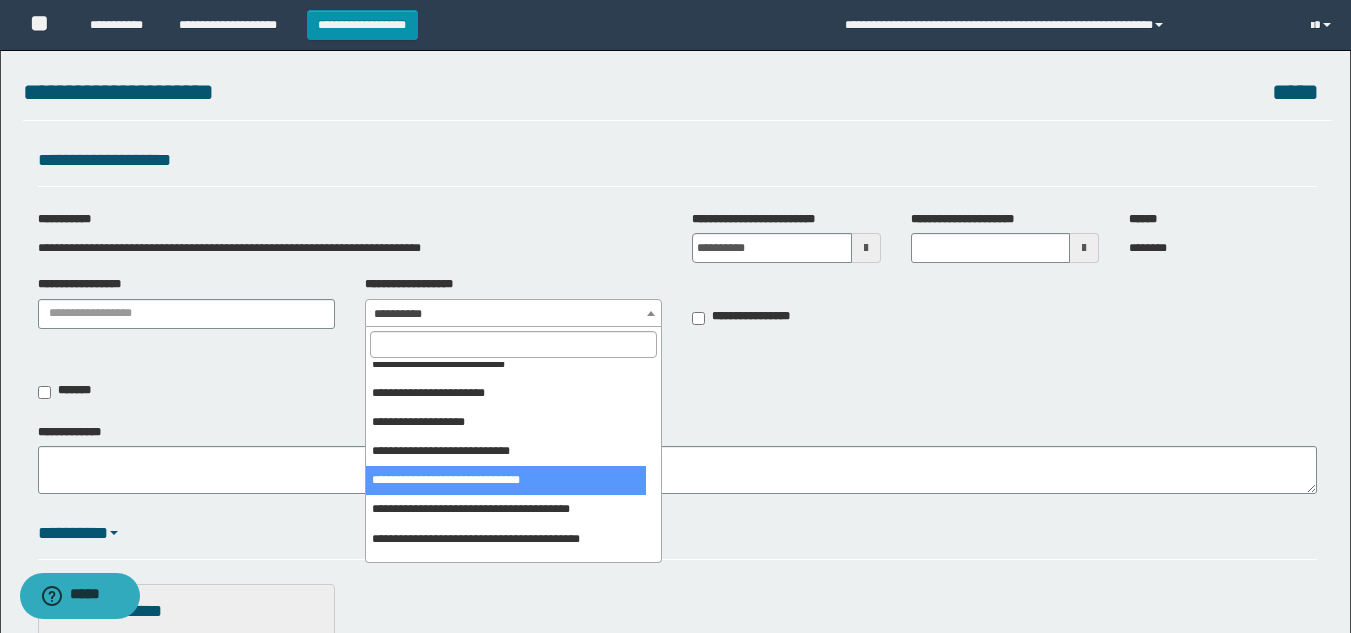 select on "***" 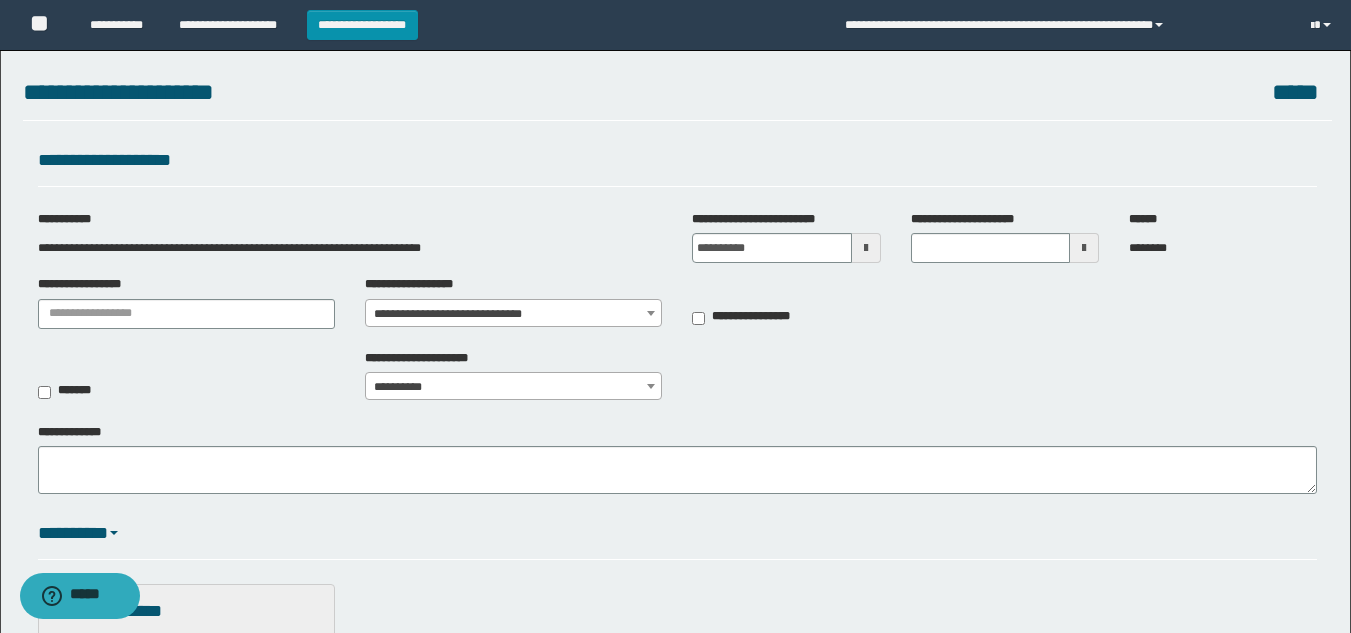 click at bounding box center (866, 248) 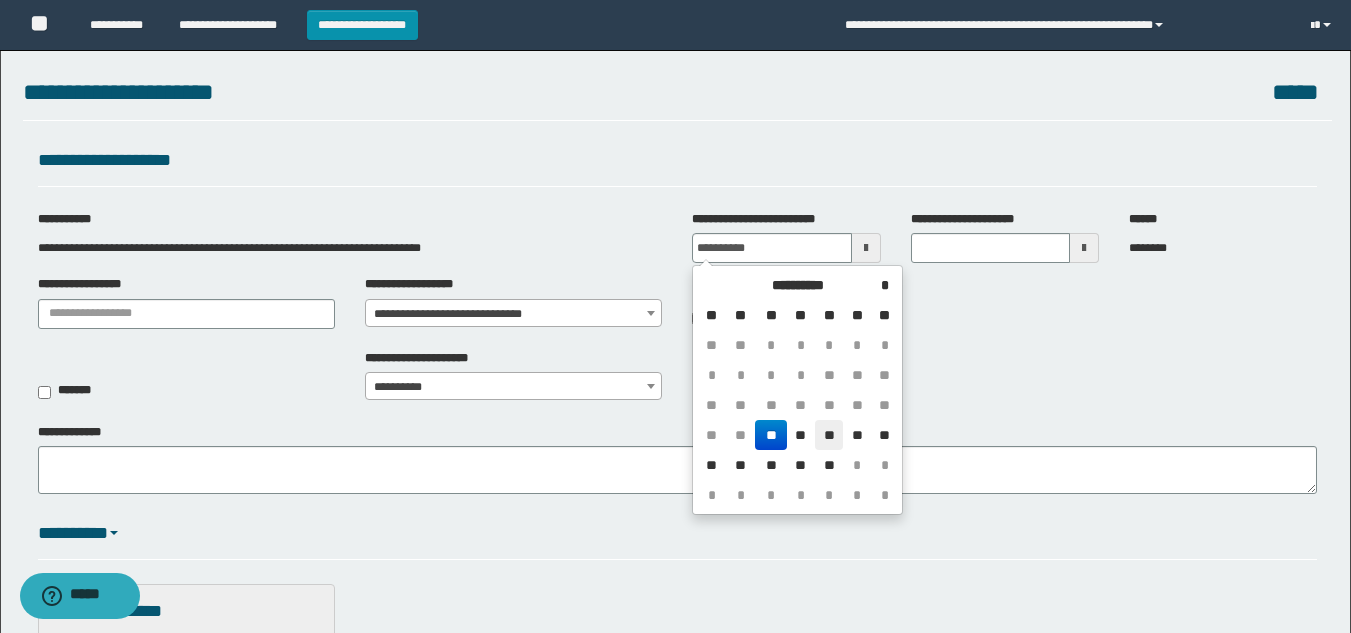 click on "**" at bounding box center [829, 435] 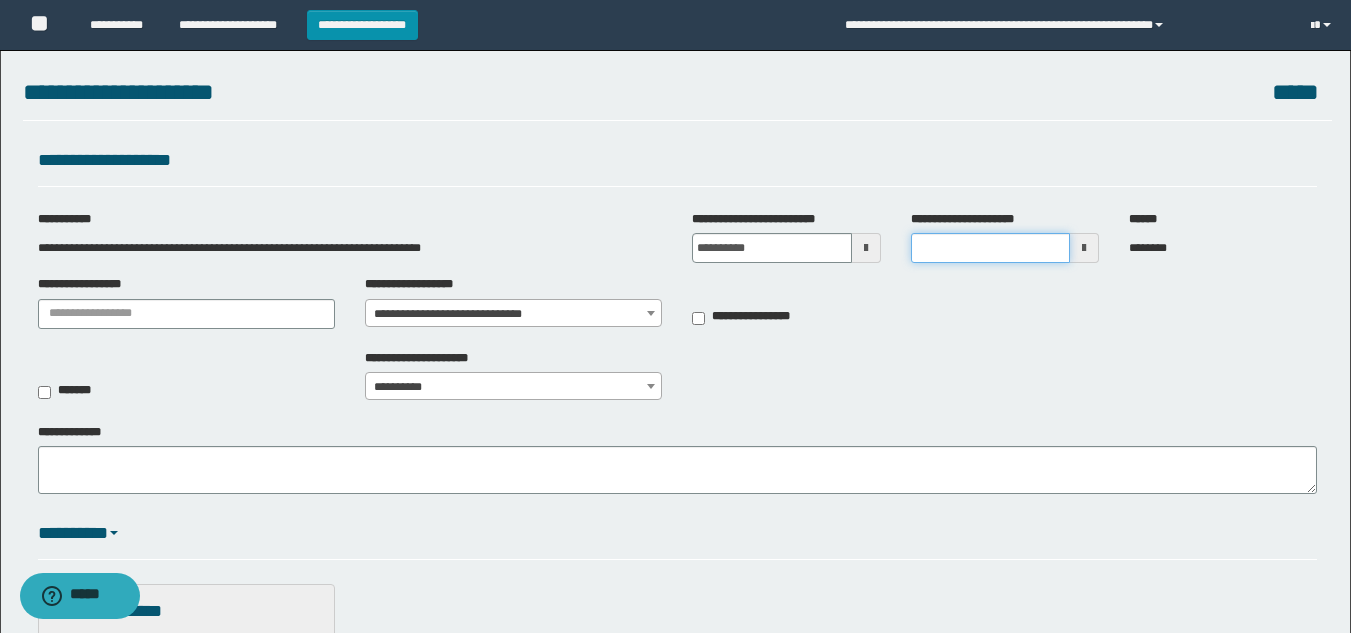 click on "**********" at bounding box center [990, 248] 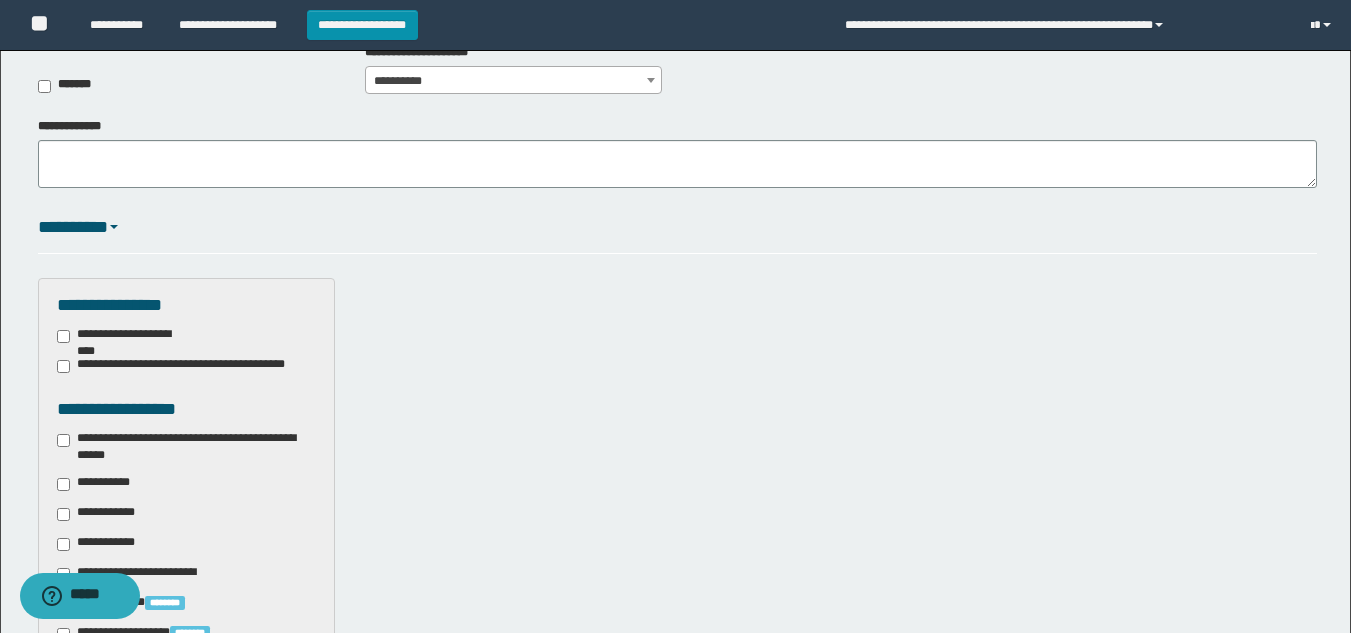scroll, scrollTop: 500, scrollLeft: 0, axis: vertical 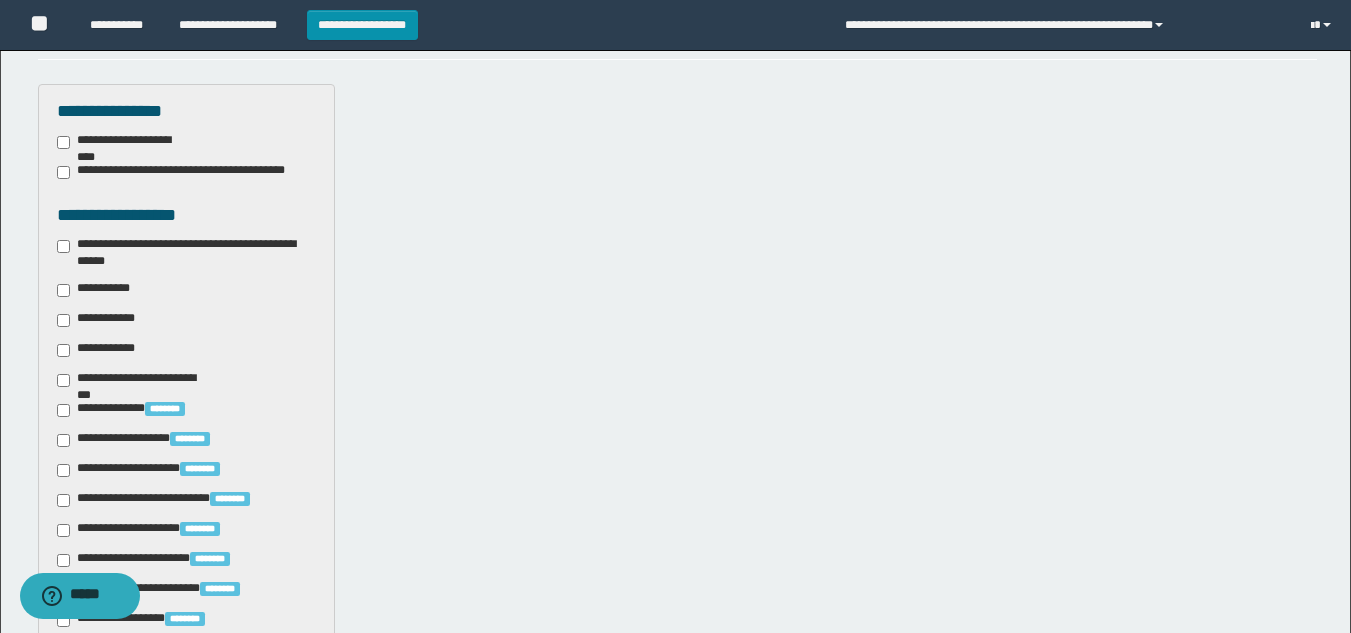 click on "**********" at bounding box center (186, 253) 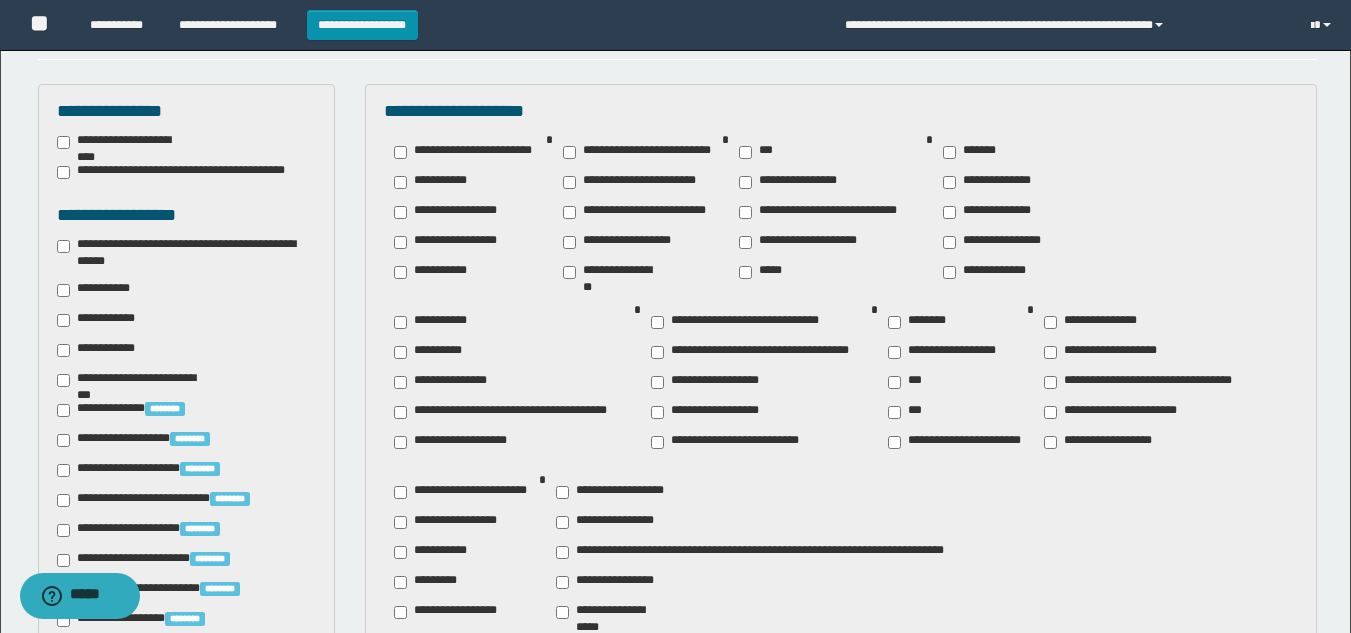 click on "**********" at bounding box center [993, 242] 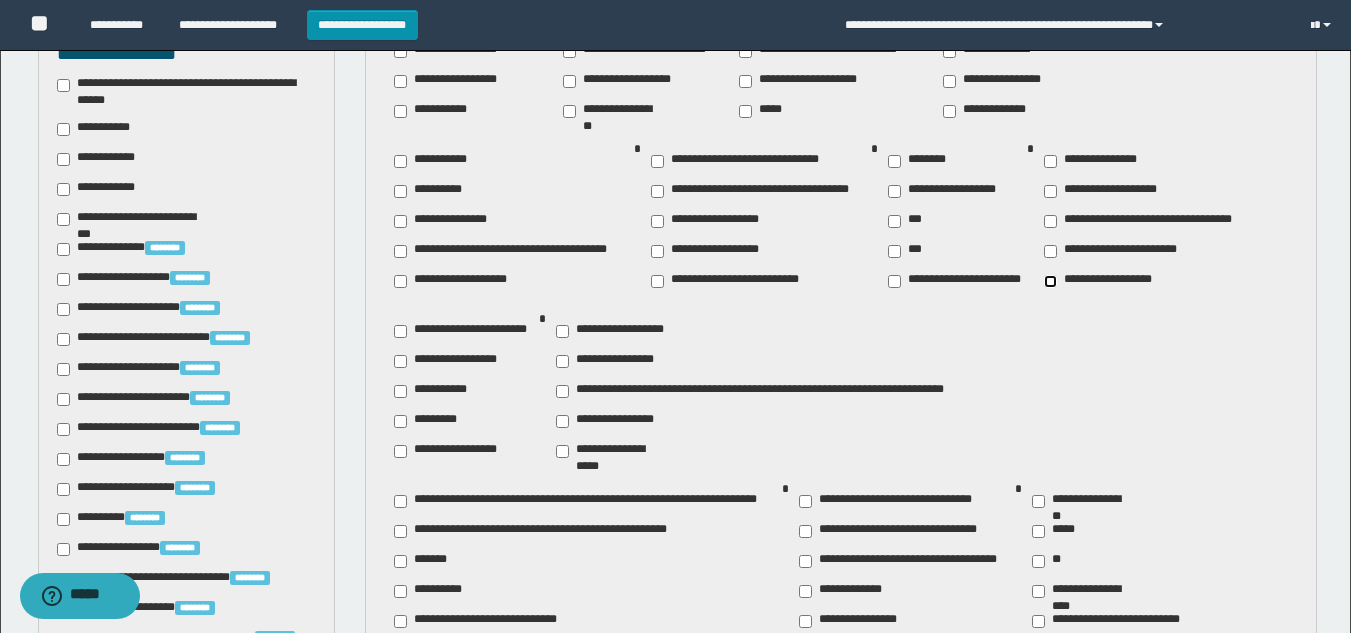 scroll, scrollTop: 700, scrollLeft: 0, axis: vertical 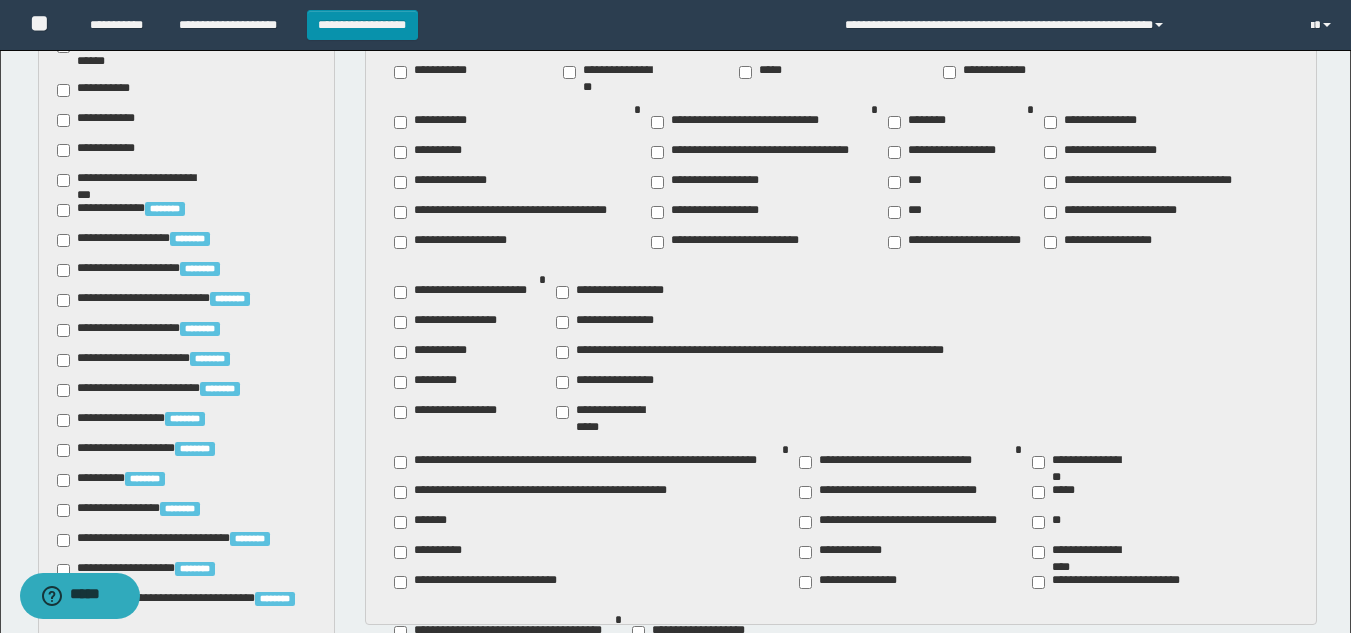 click on "**********" at bounding box center [436, 662] 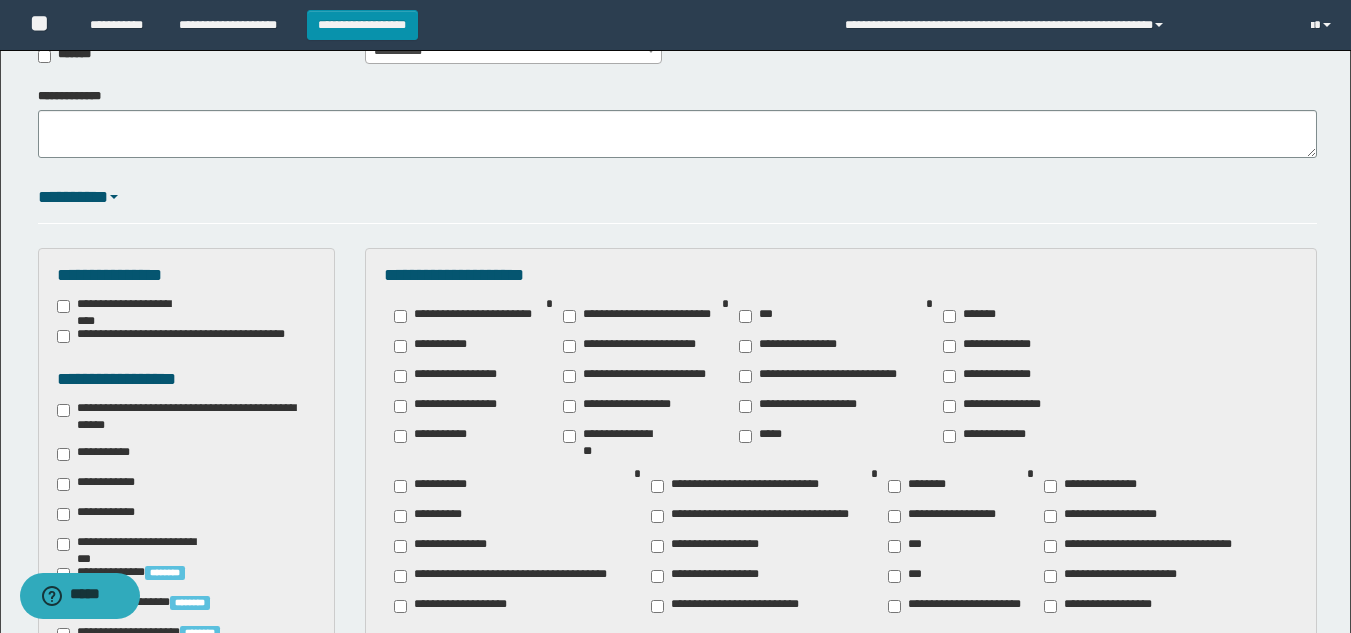 scroll, scrollTop: 300, scrollLeft: 0, axis: vertical 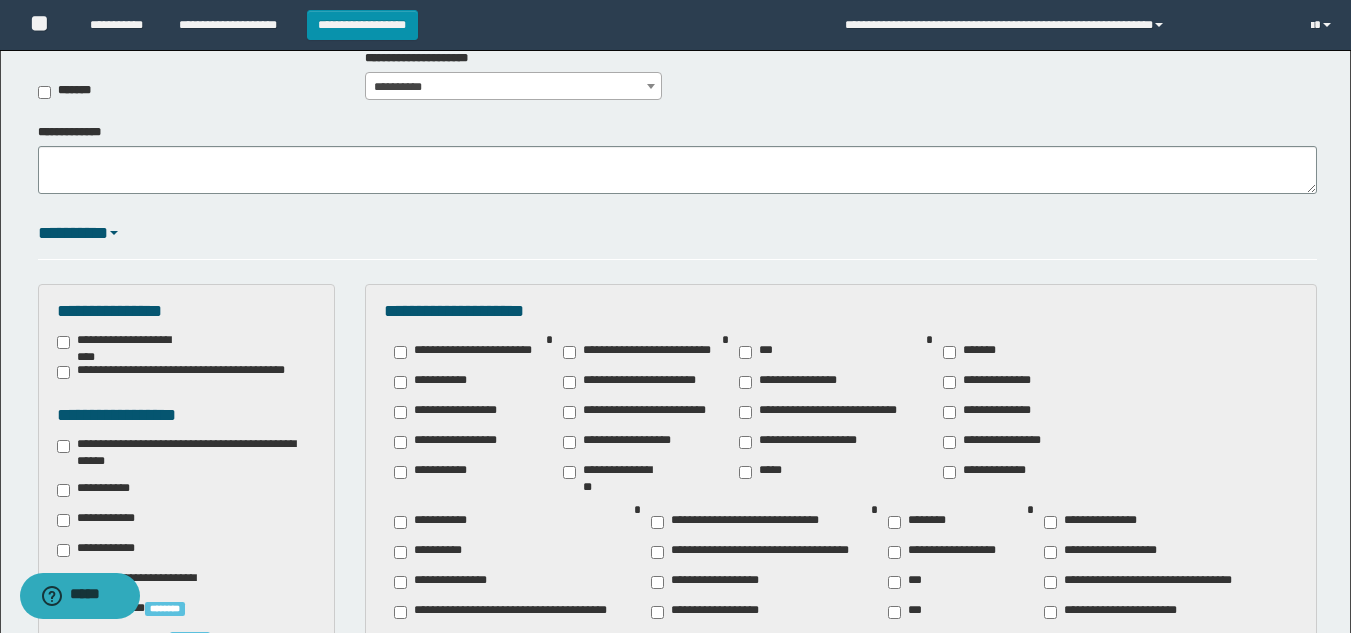 click on "********" at bounding box center (921, 522) 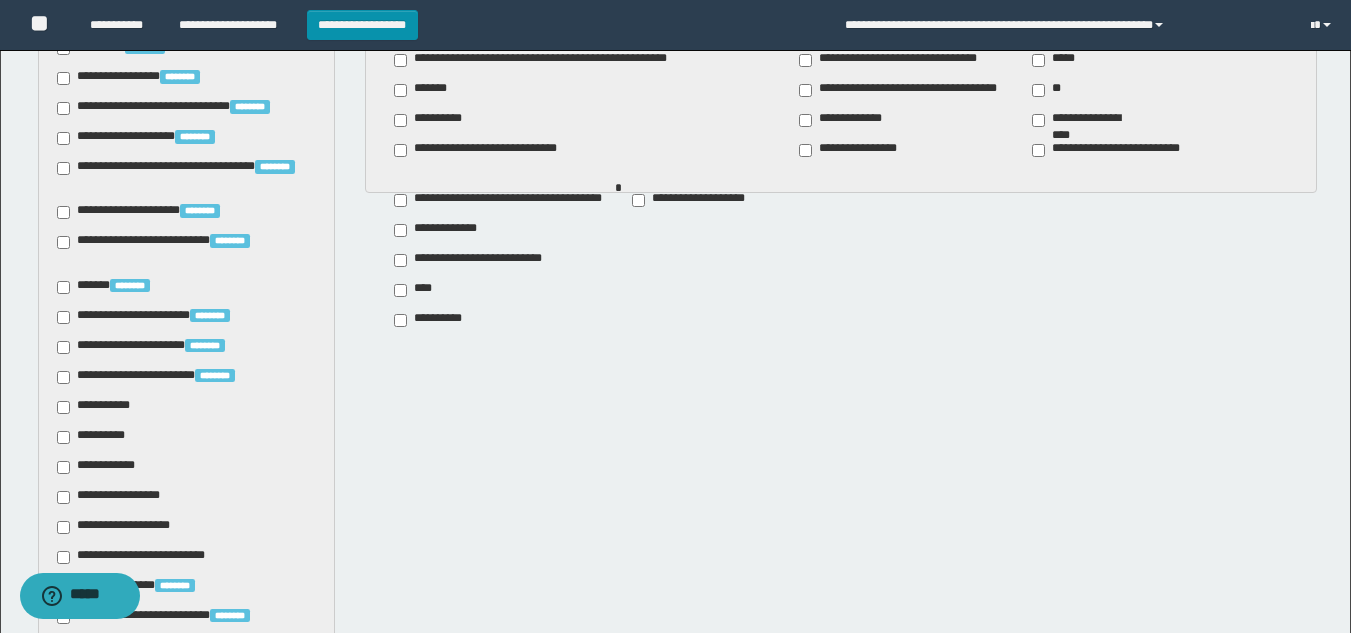 scroll, scrollTop: 1200, scrollLeft: 0, axis: vertical 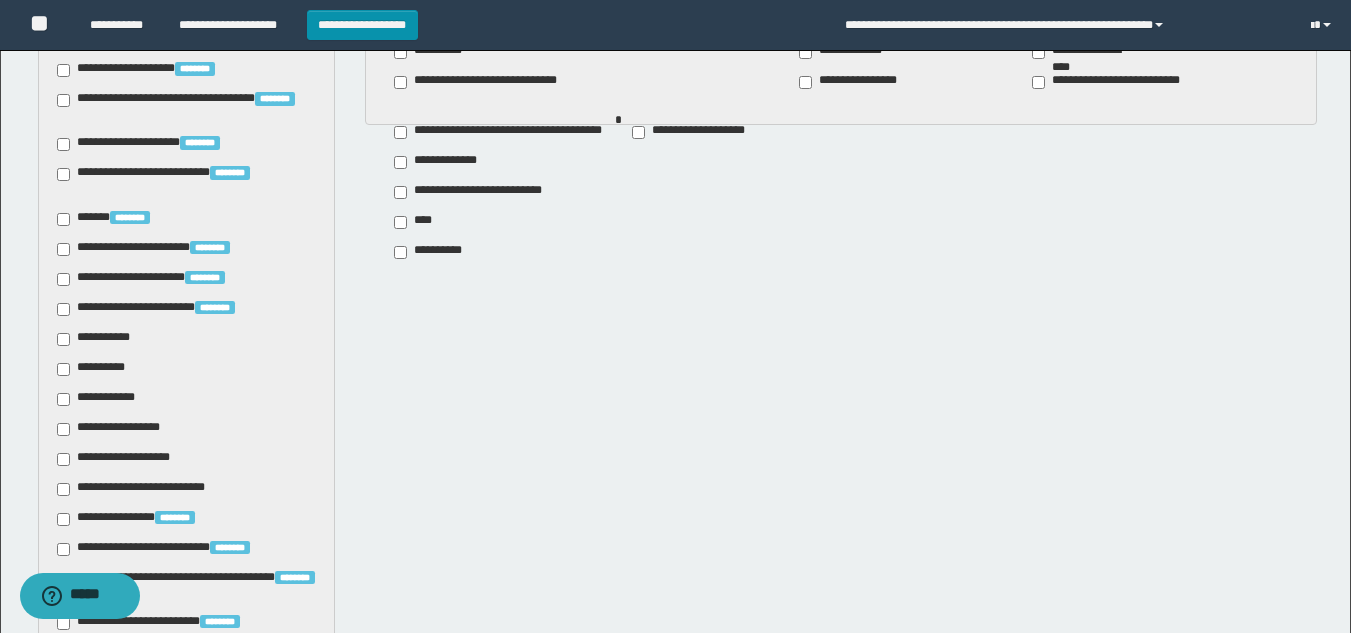 click on "**********" at bounding box center [97, 339] 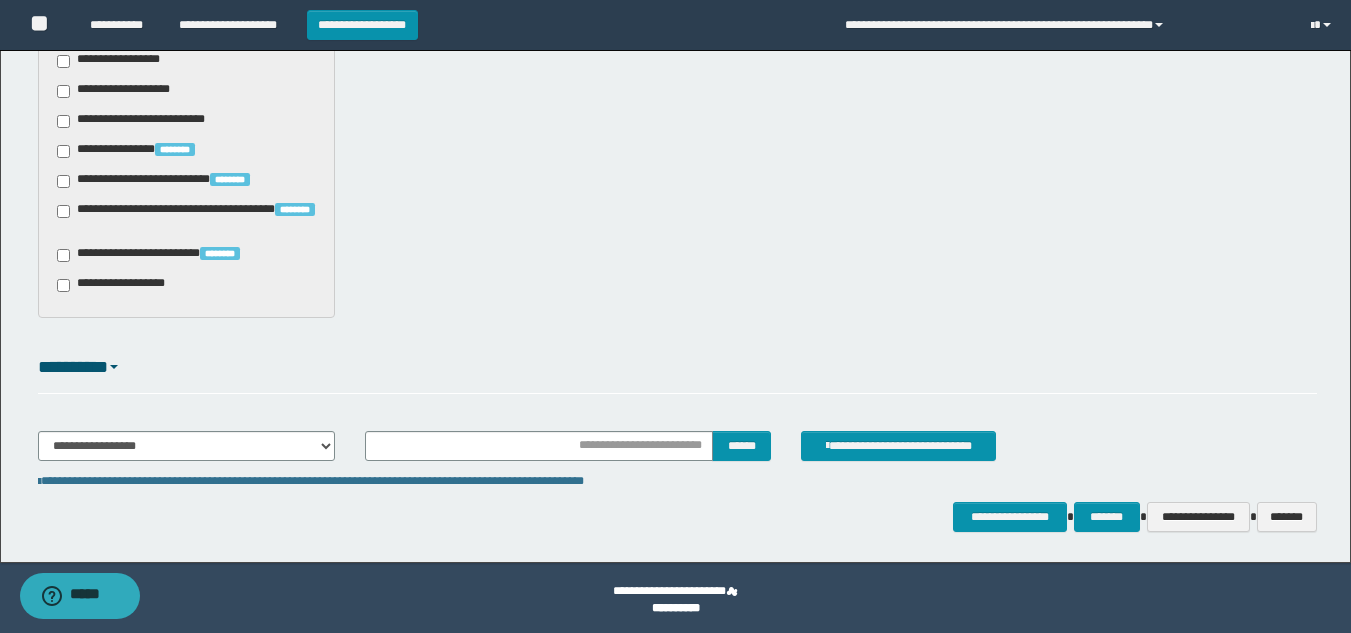 scroll, scrollTop: 1573, scrollLeft: 0, axis: vertical 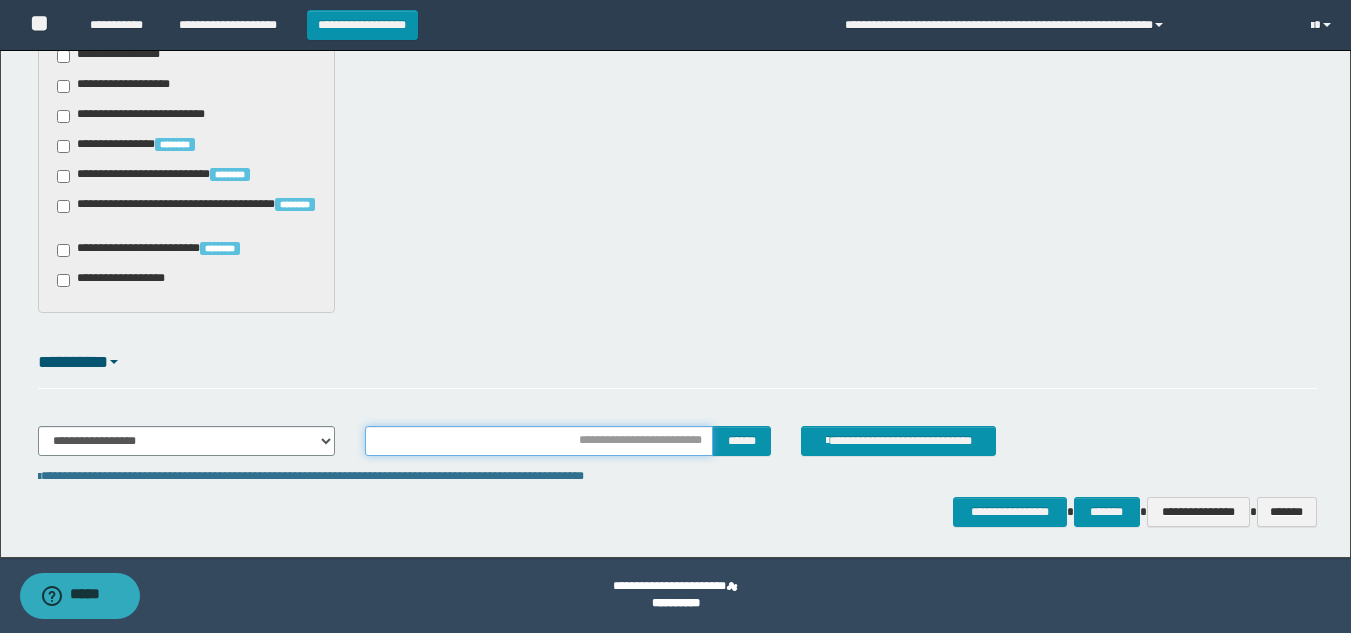 click at bounding box center (539, 441) 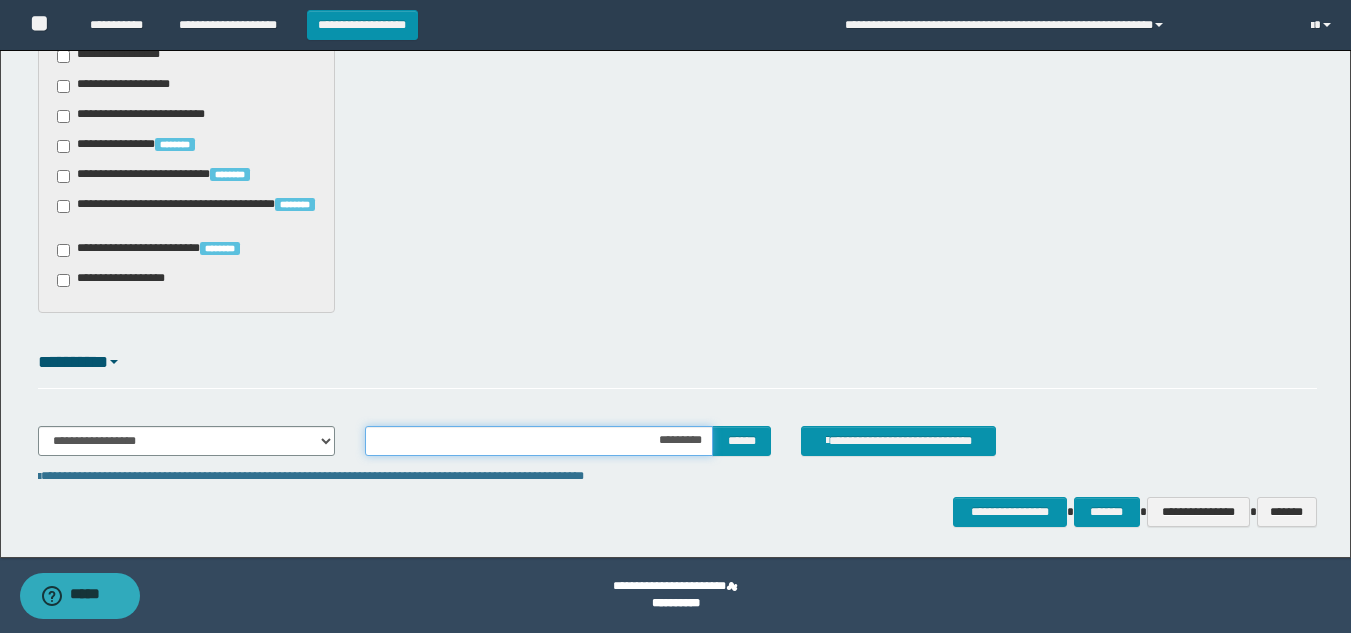 type on "**********" 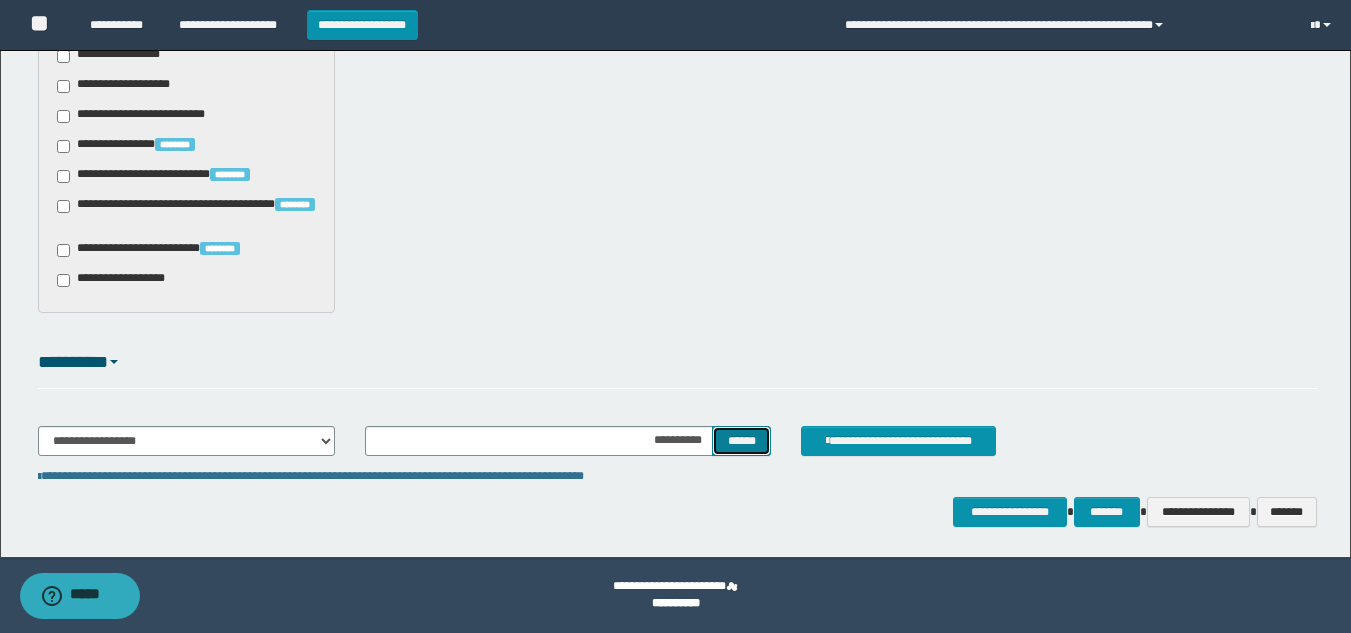 click on "******" at bounding box center (741, 441) 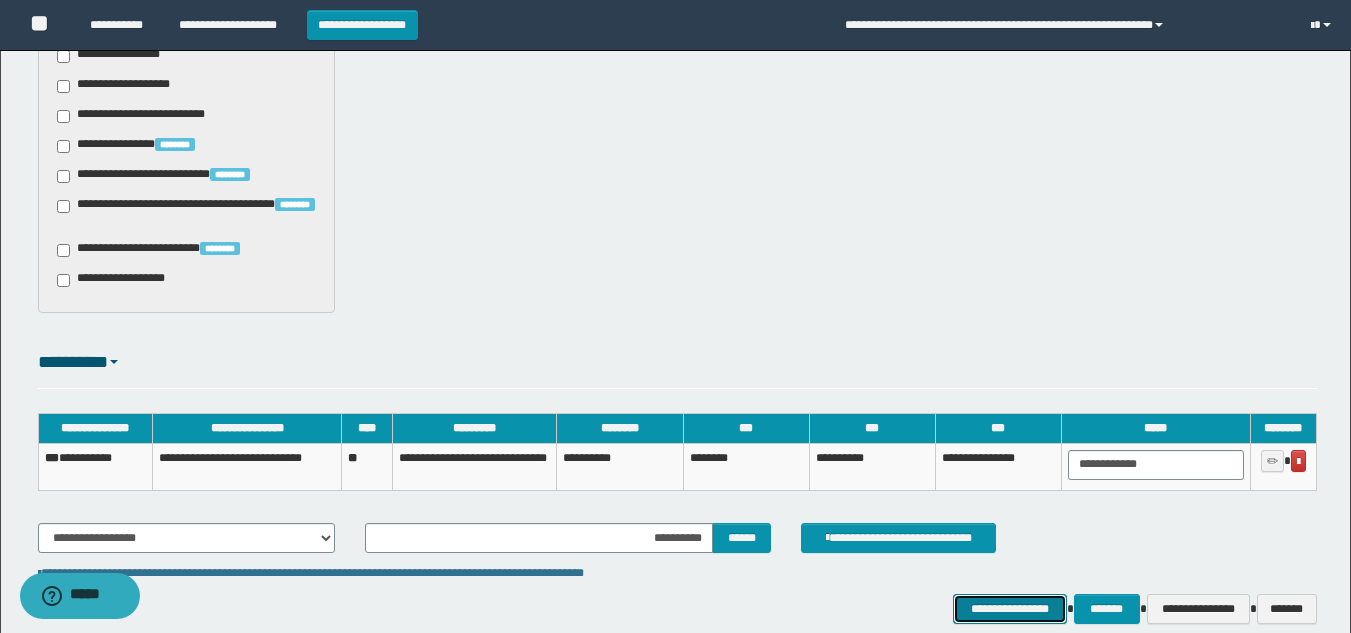 click on "**********" at bounding box center (1009, 609) 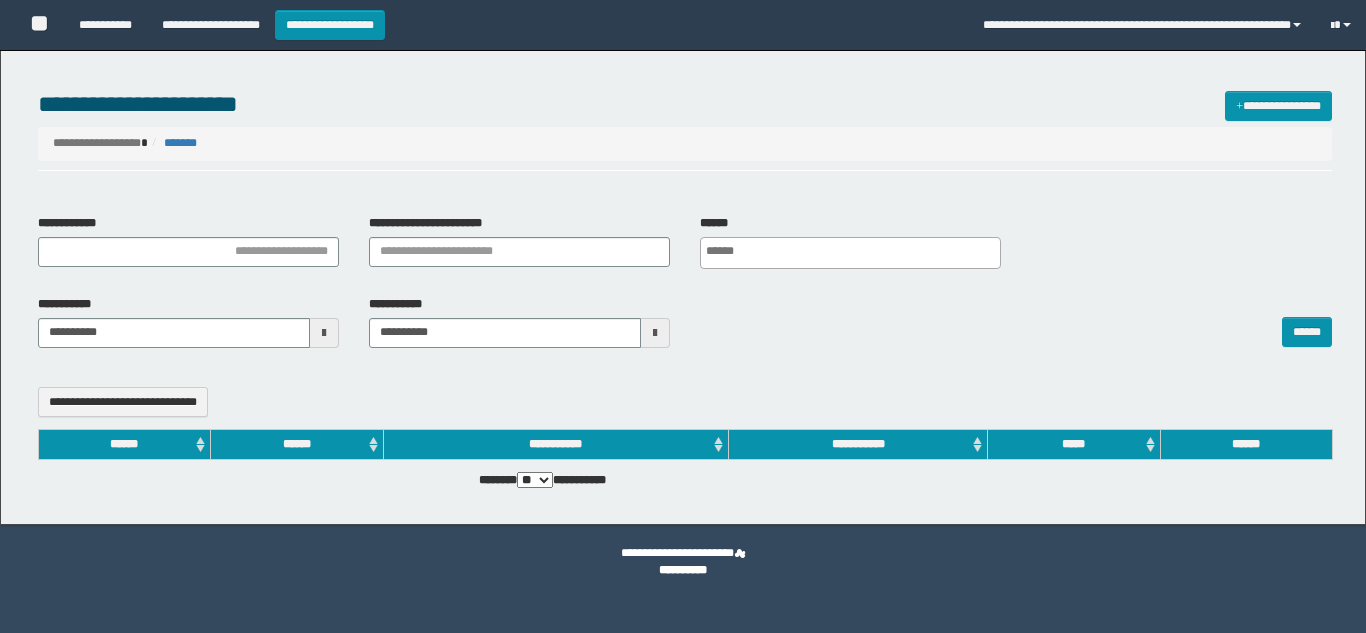 select 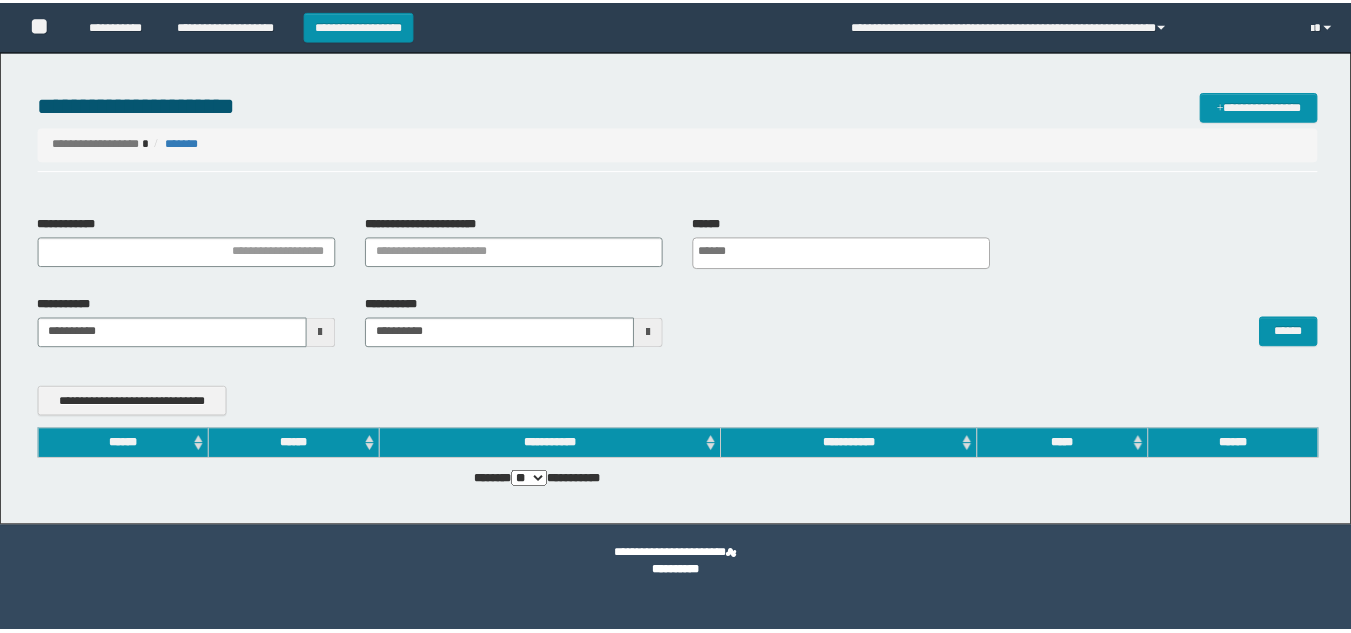 scroll, scrollTop: 0, scrollLeft: 0, axis: both 